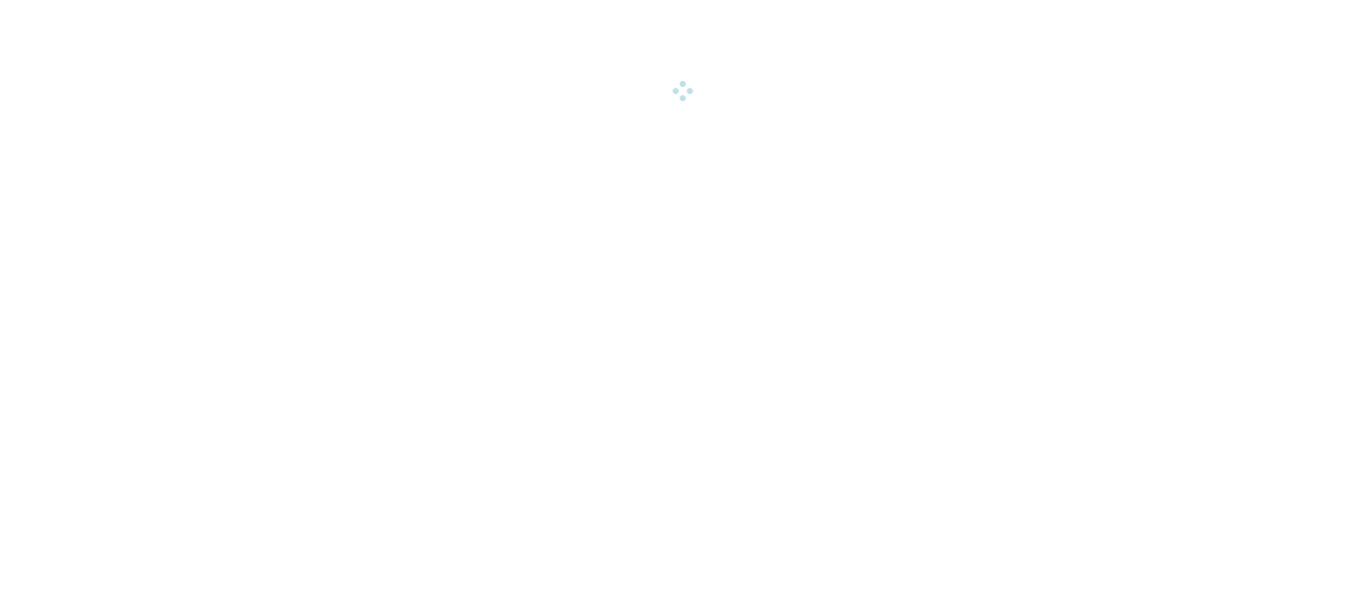 scroll, scrollTop: 0, scrollLeft: 0, axis: both 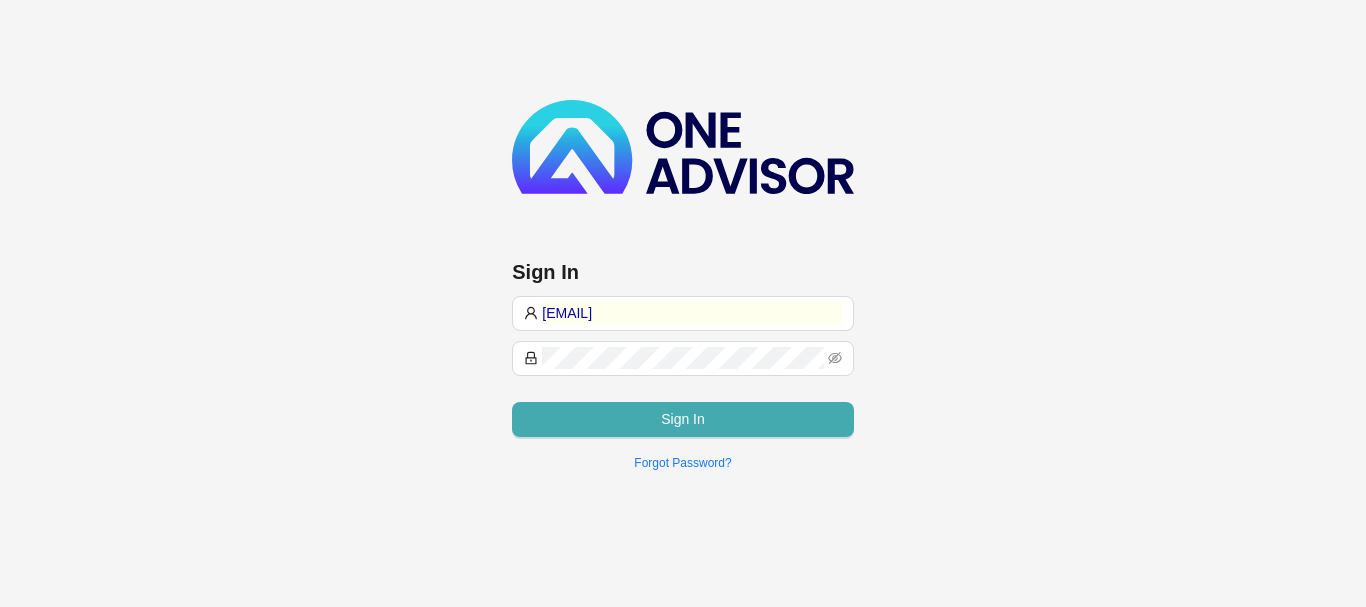 click on "Sign In" at bounding box center (683, 419) 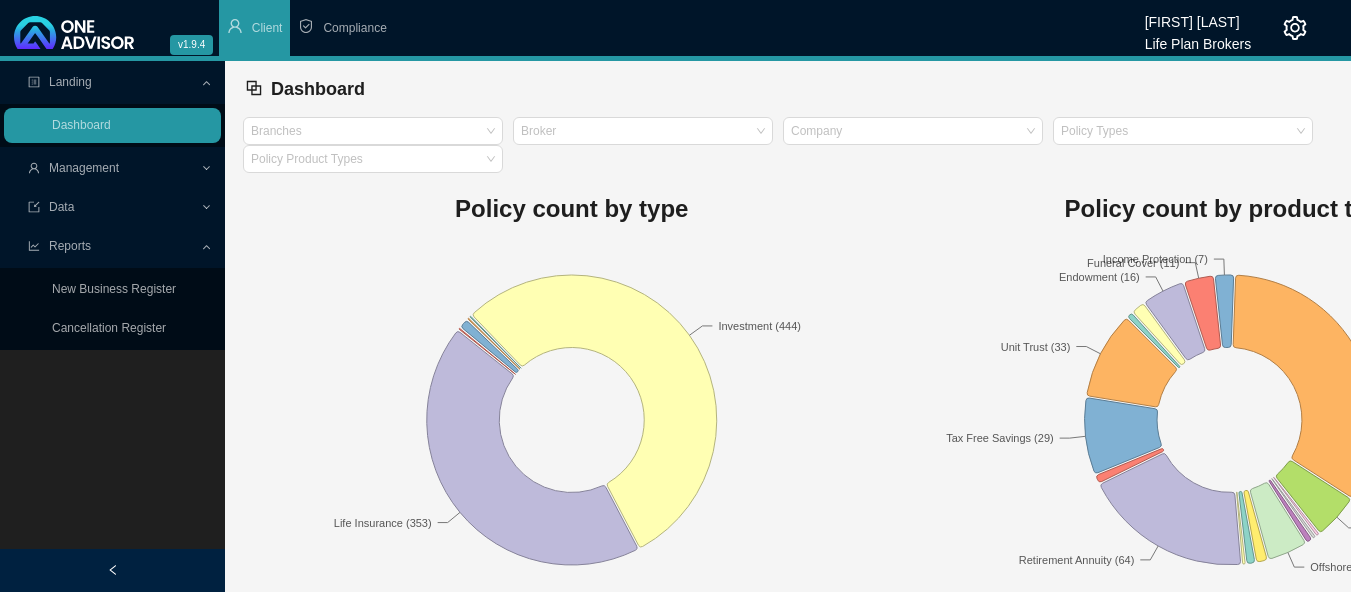 click on "Management" at bounding box center (84, 168) 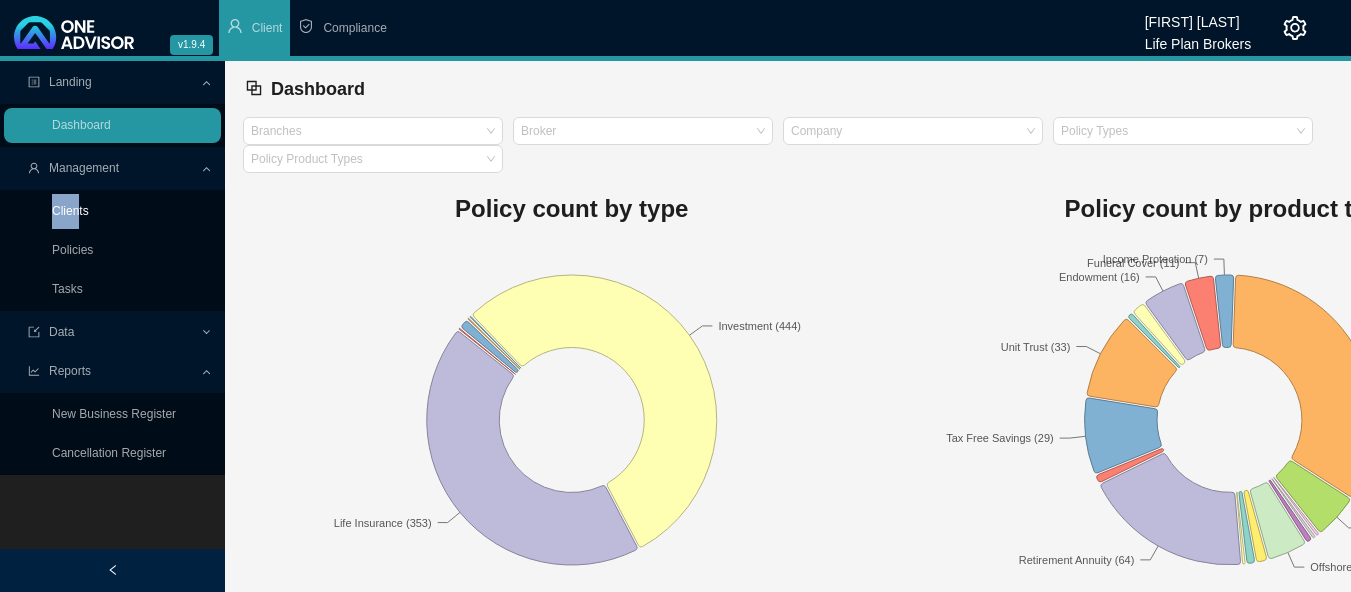 click on "Clients Policies Tasks" at bounding box center [112, 250] 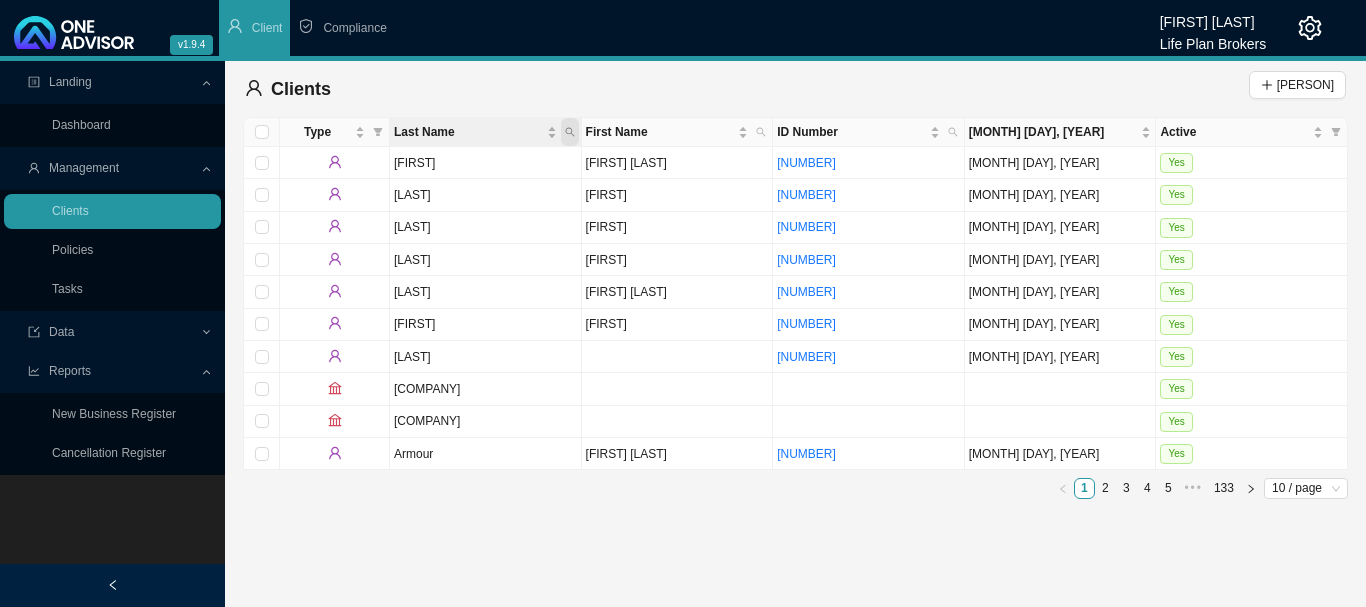 click at bounding box center (570, 132) 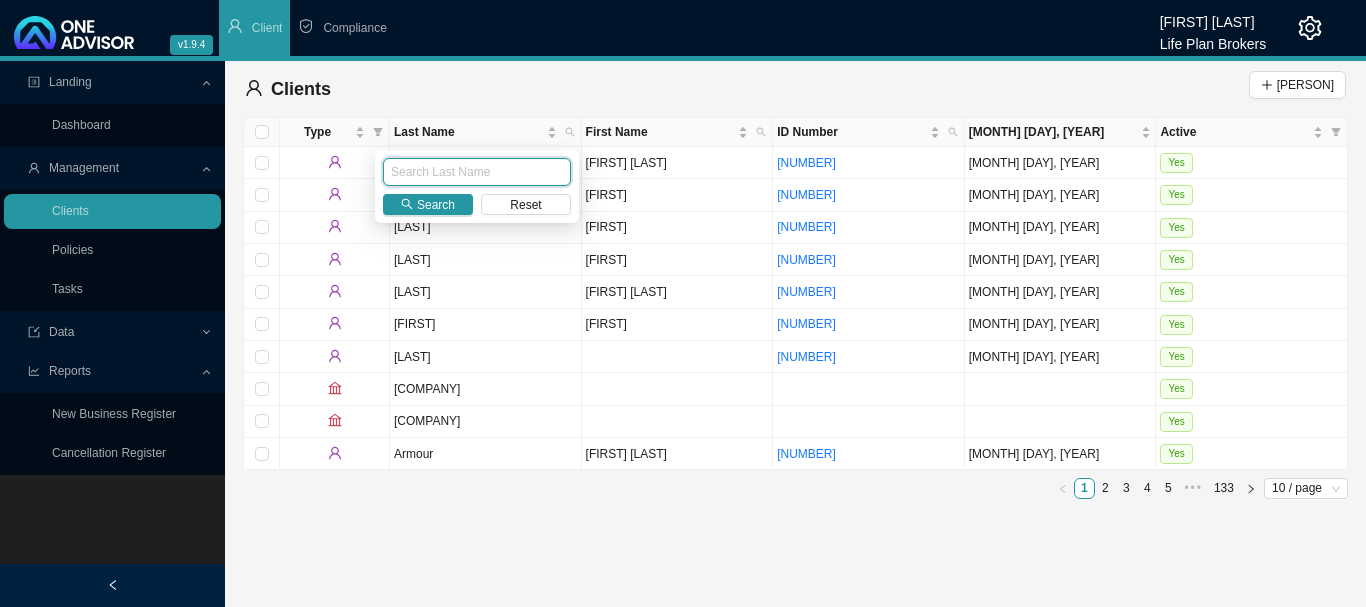 click at bounding box center [477, 172] 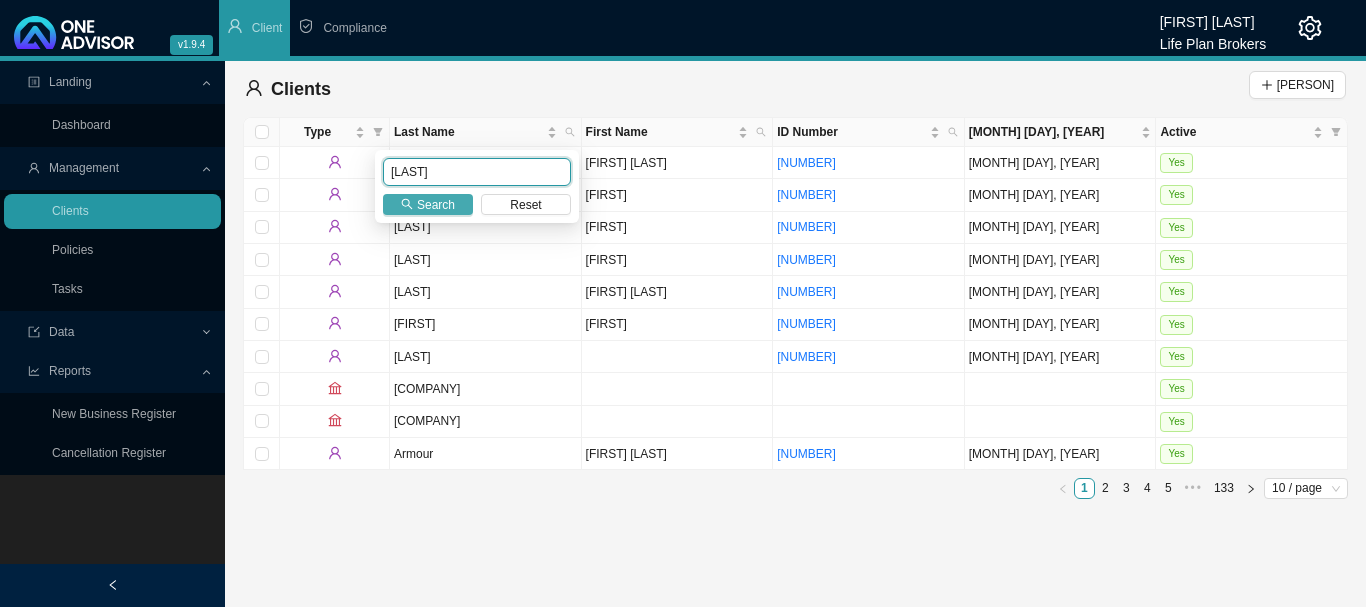 type on "[LAST]" 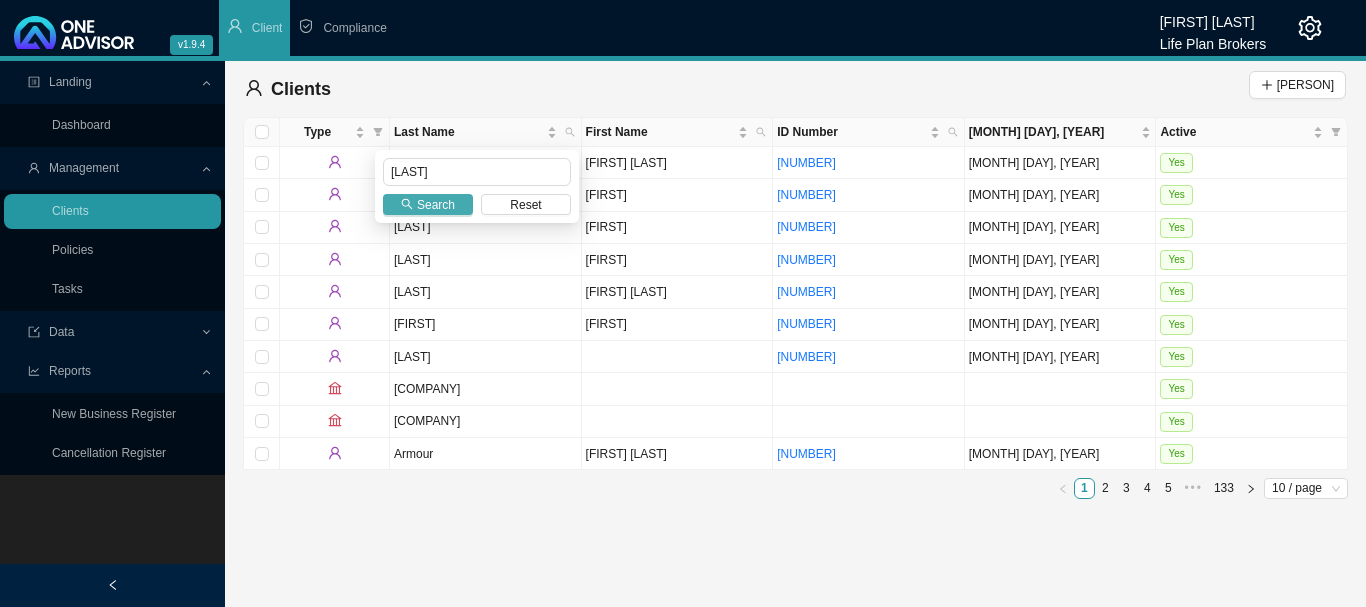 click on "Search" at bounding box center [436, 205] 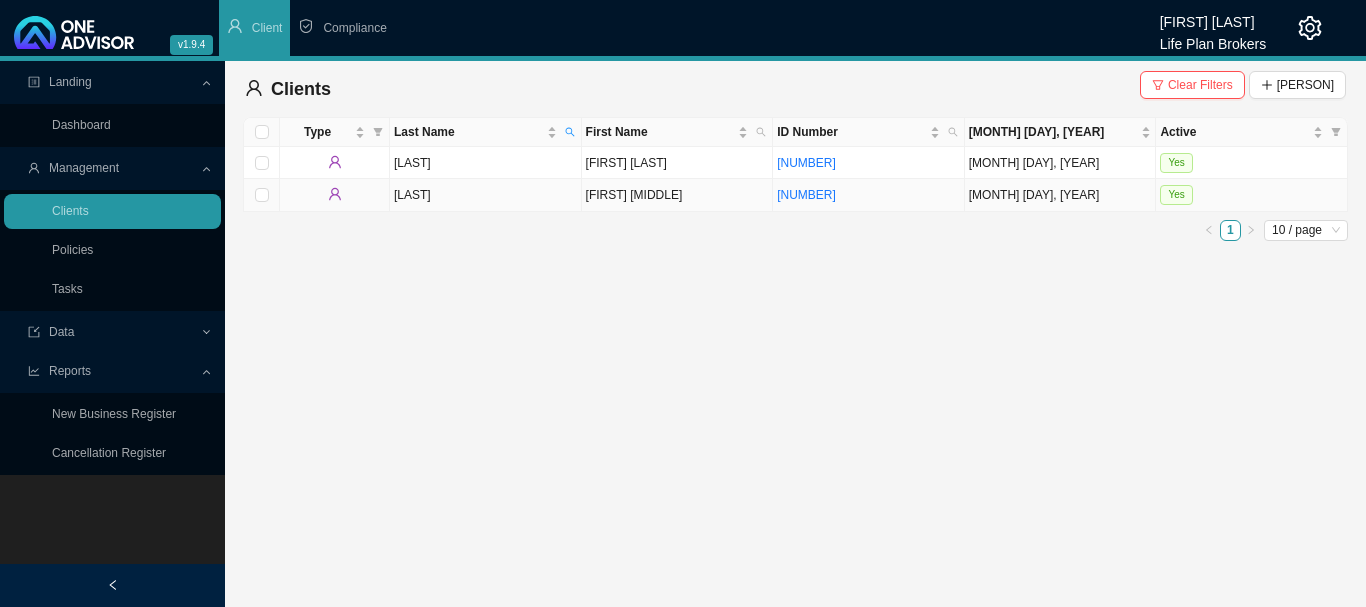 drag, startPoint x: 1247, startPoint y: 197, endPoint x: 1227, endPoint y: 200, distance: 20.22375 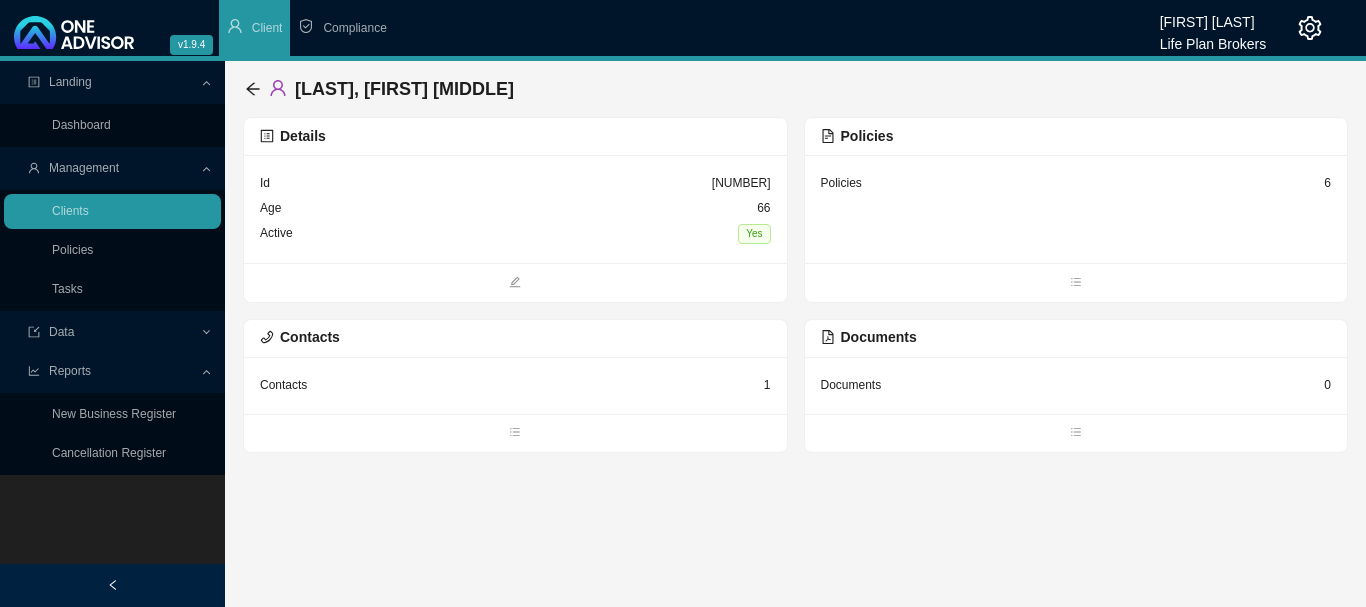 click on "Policies 6" at bounding box center [515, 209] 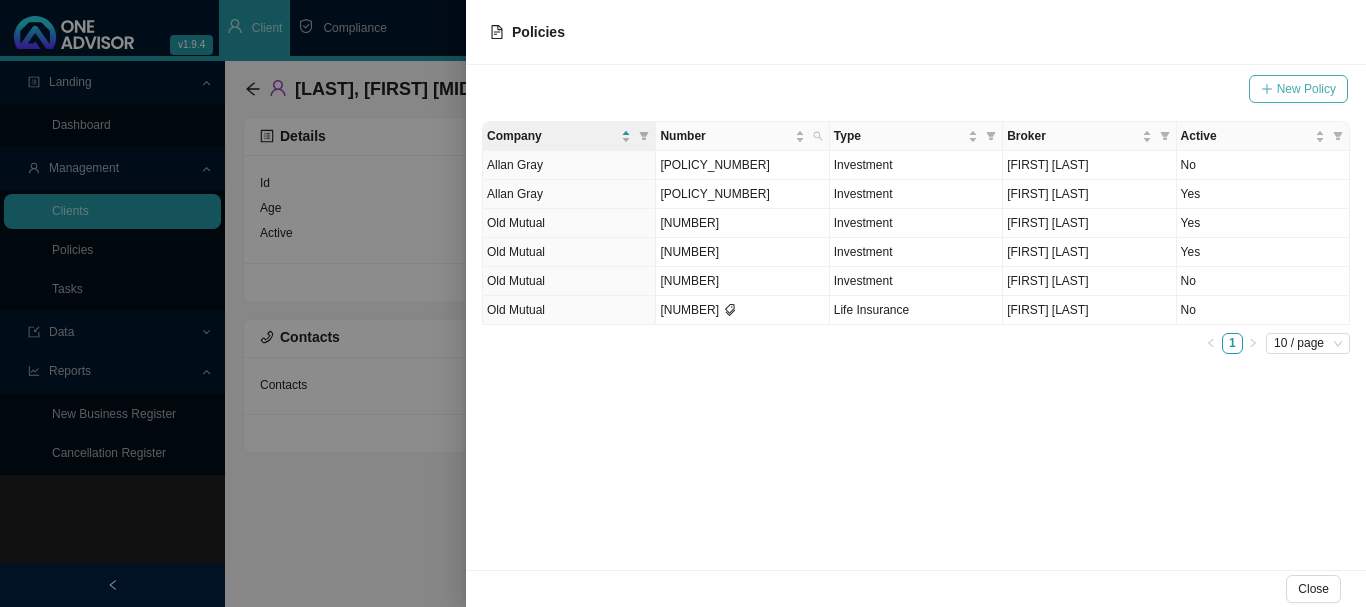 click on "New Policy" at bounding box center (1306, 89) 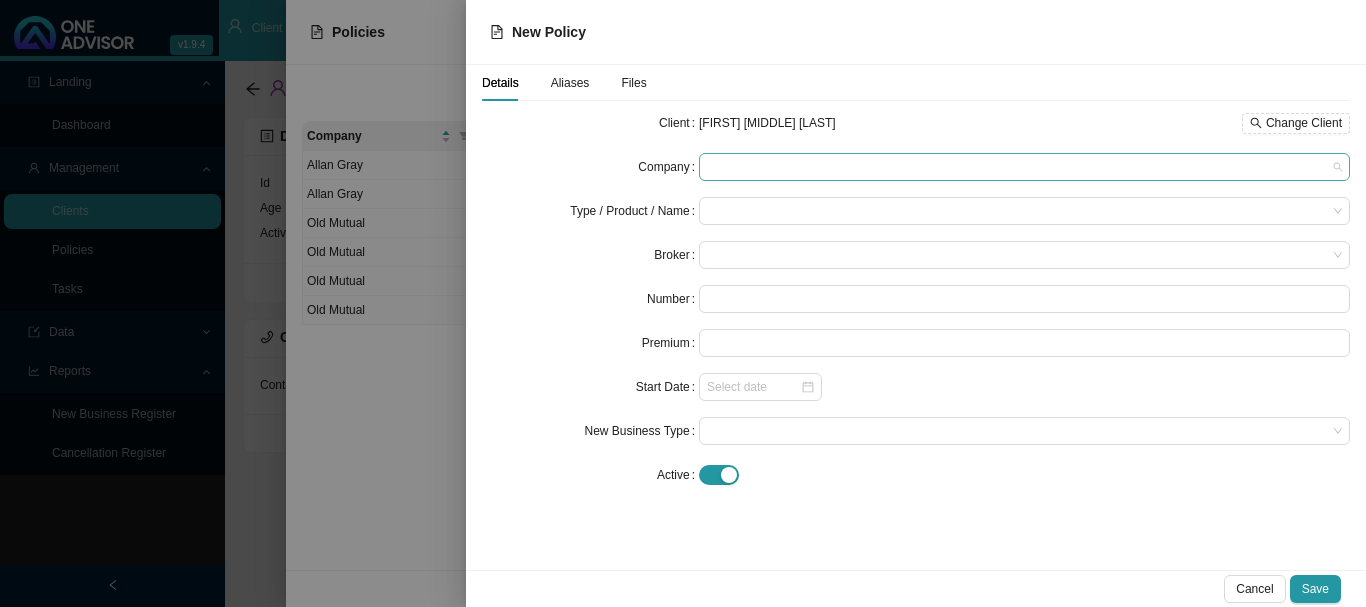 click at bounding box center [1024, 167] 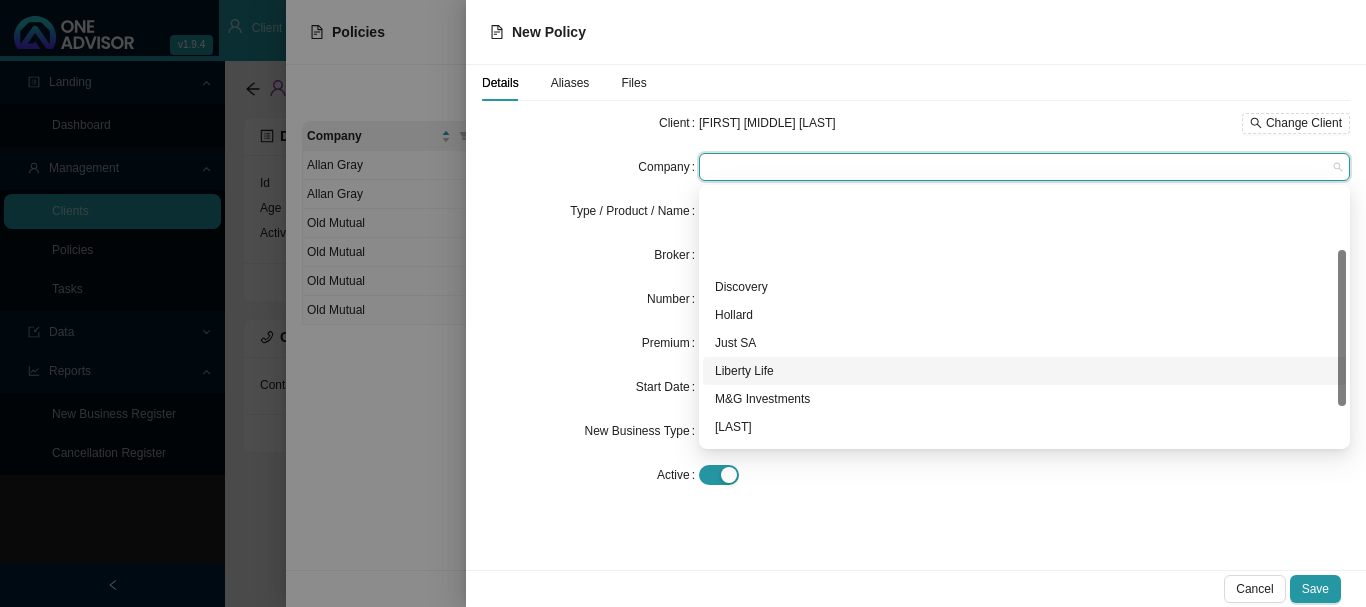 scroll, scrollTop: 100, scrollLeft: 0, axis: vertical 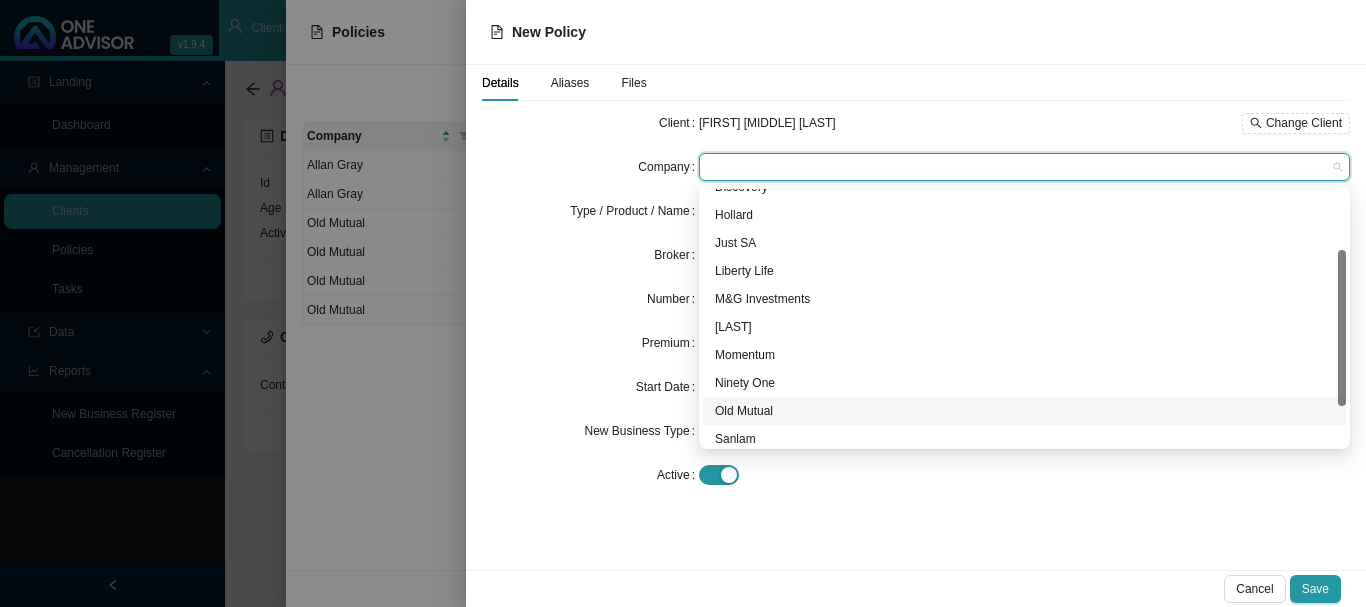 click on "Old Mutual" at bounding box center (1024, 411) 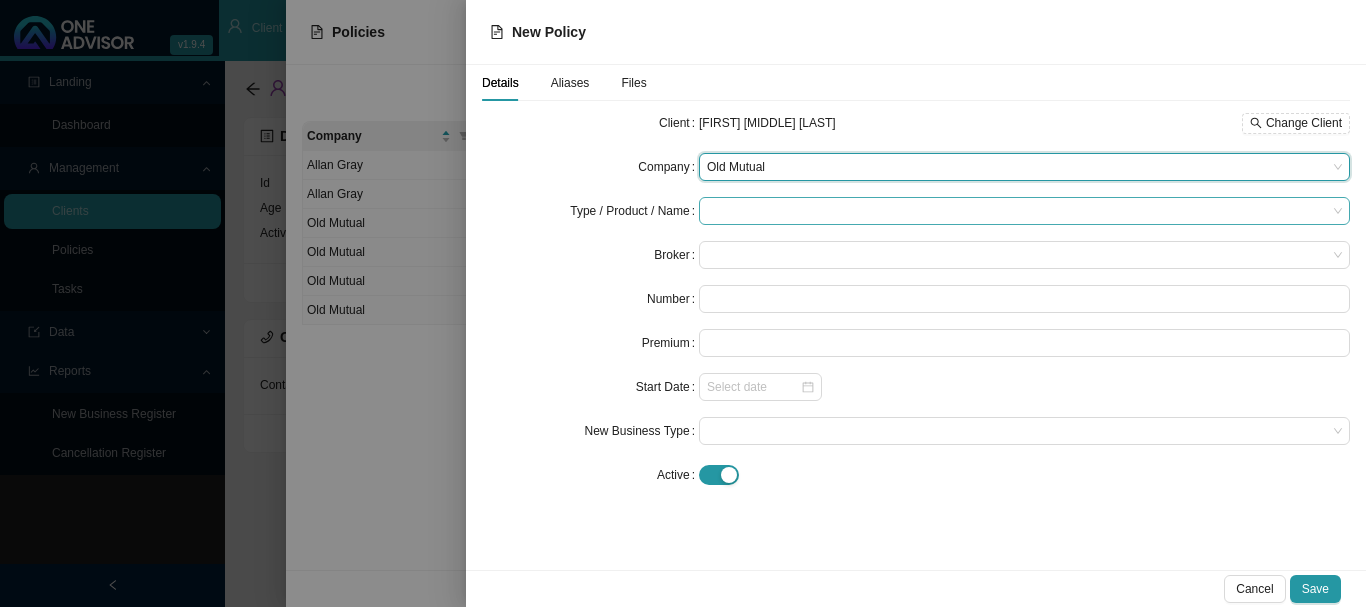 click at bounding box center [1017, 211] 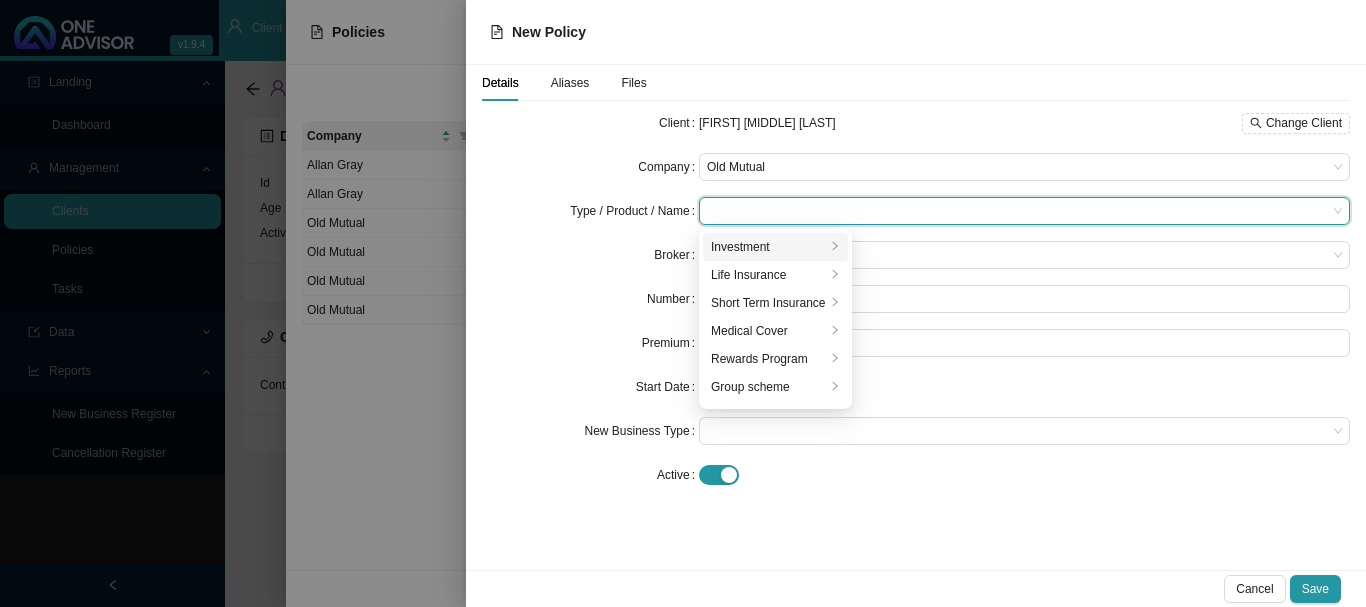 click on "Investment" at bounding box center [768, 247] 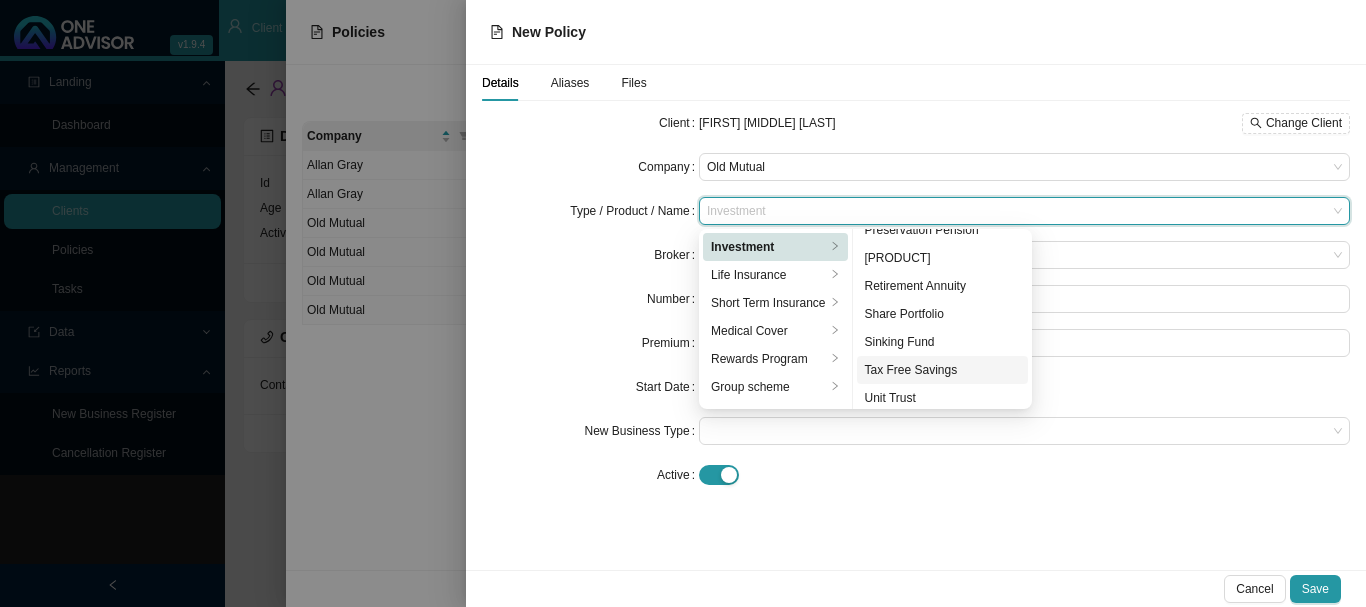 scroll, scrollTop: 248, scrollLeft: 0, axis: vertical 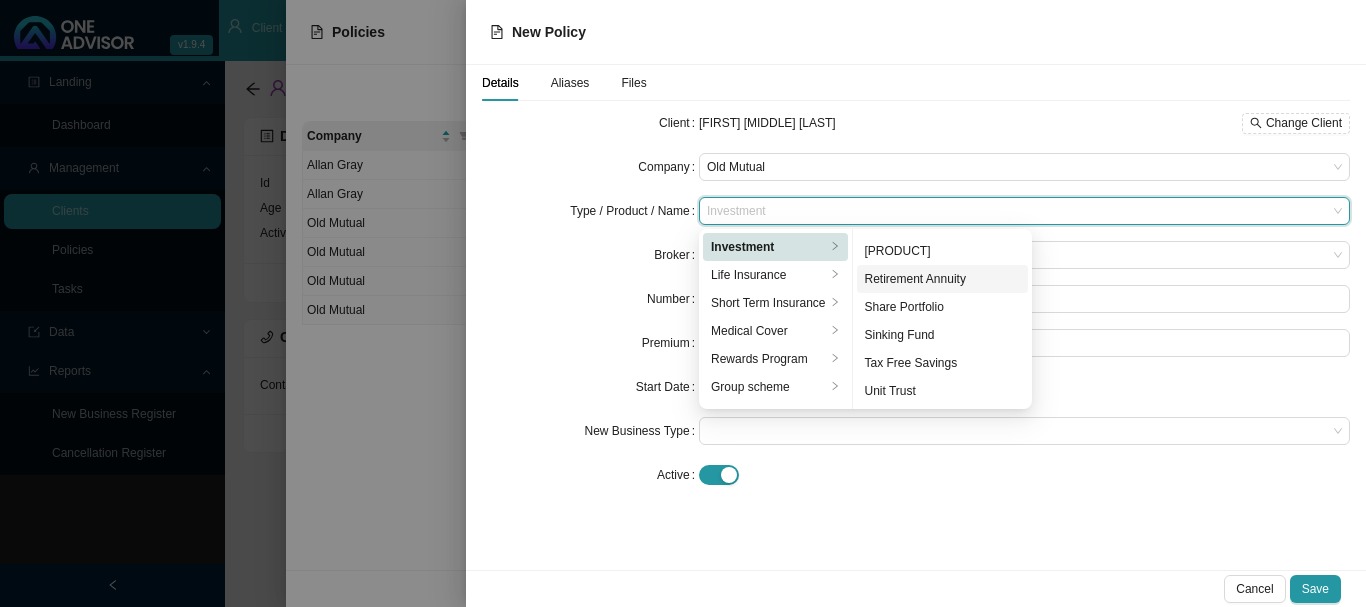 click on "Retirement Annuity" at bounding box center [768, 247] 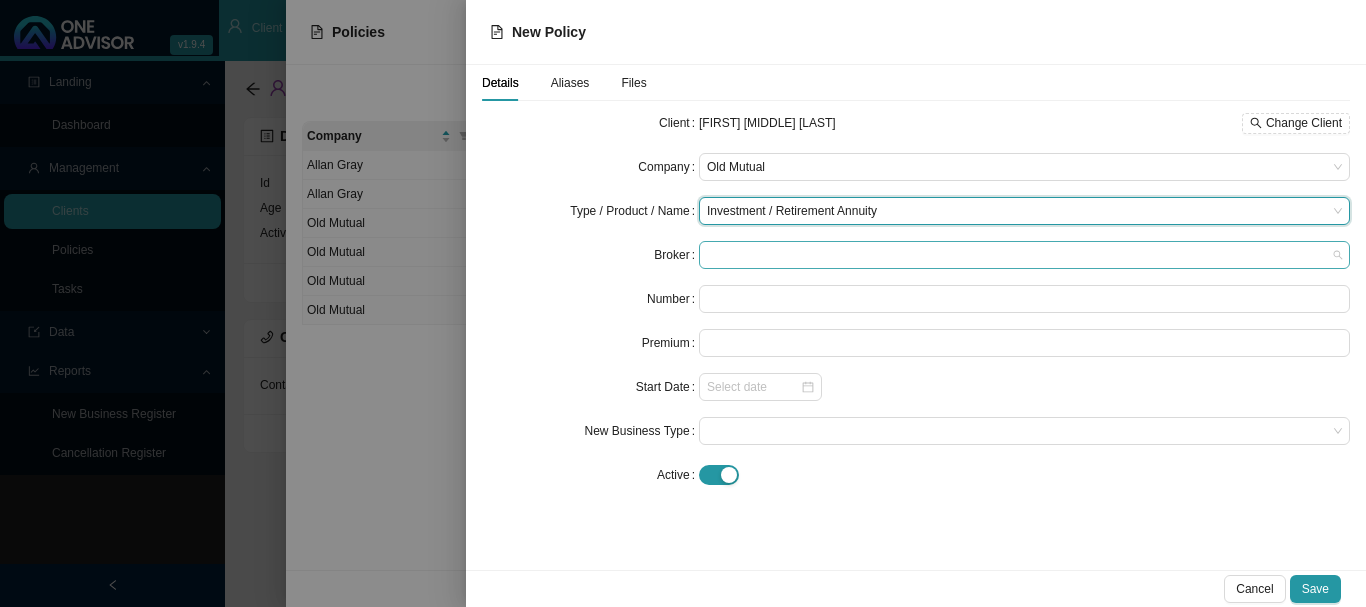 click at bounding box center (1024, 255) 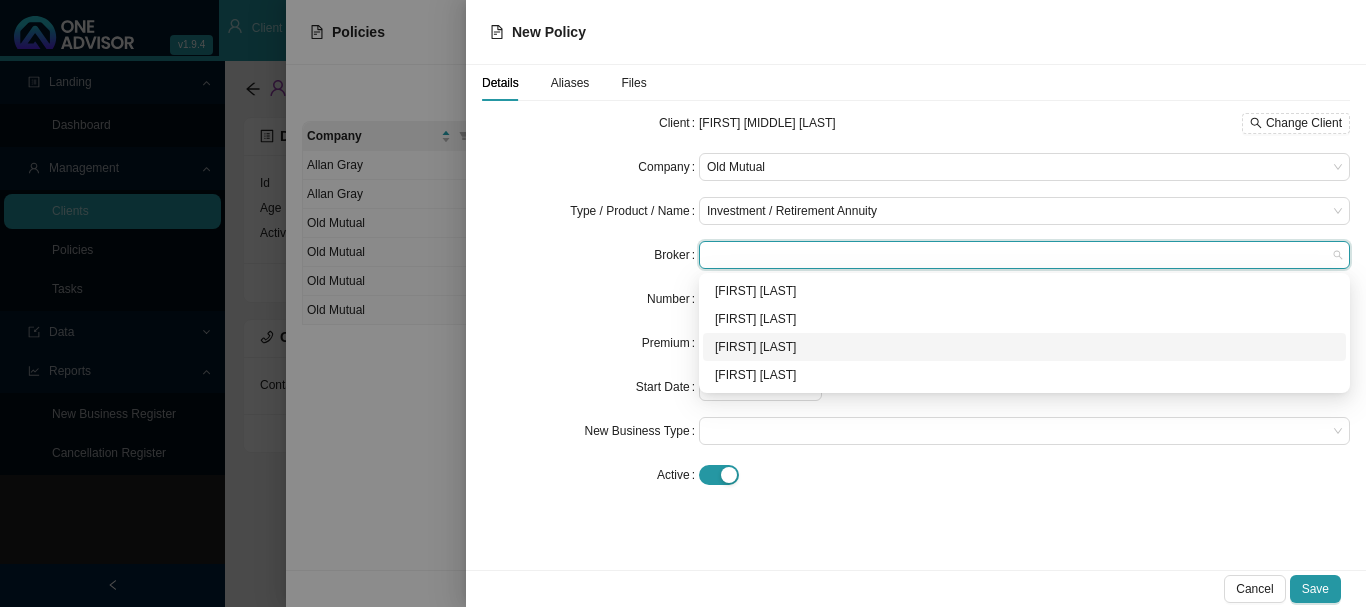click on "[FIRST] [LAST]" at bounding box center (0, 0) 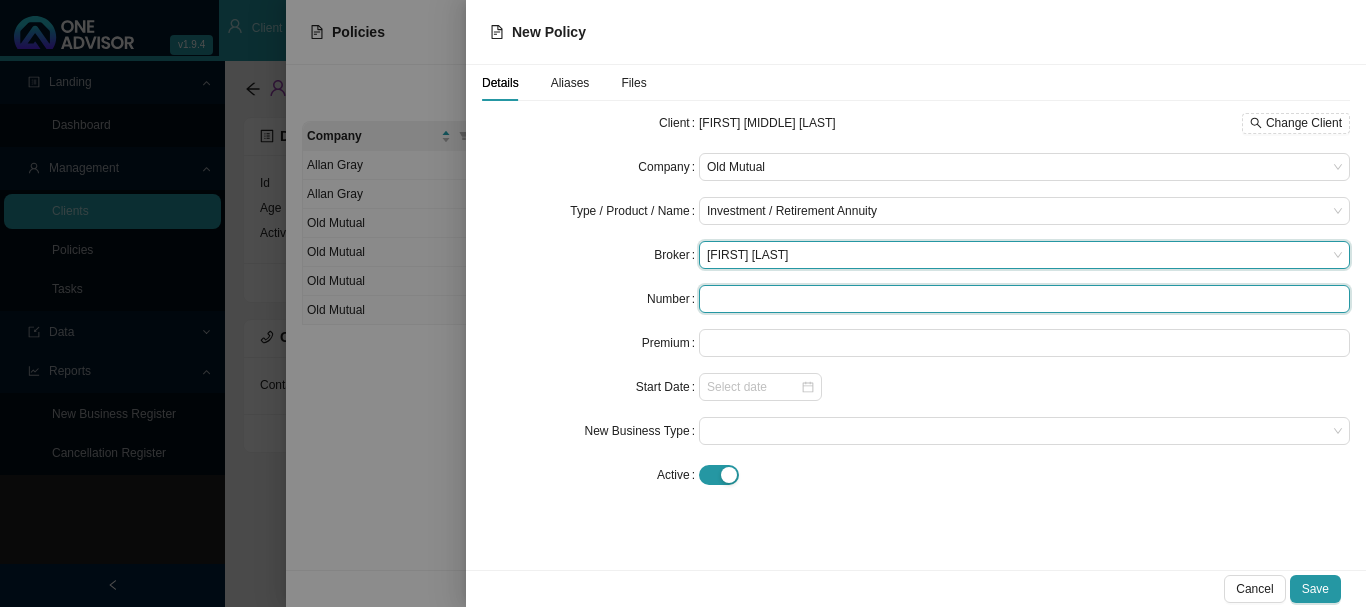 click at bounding box center (1024, 299) 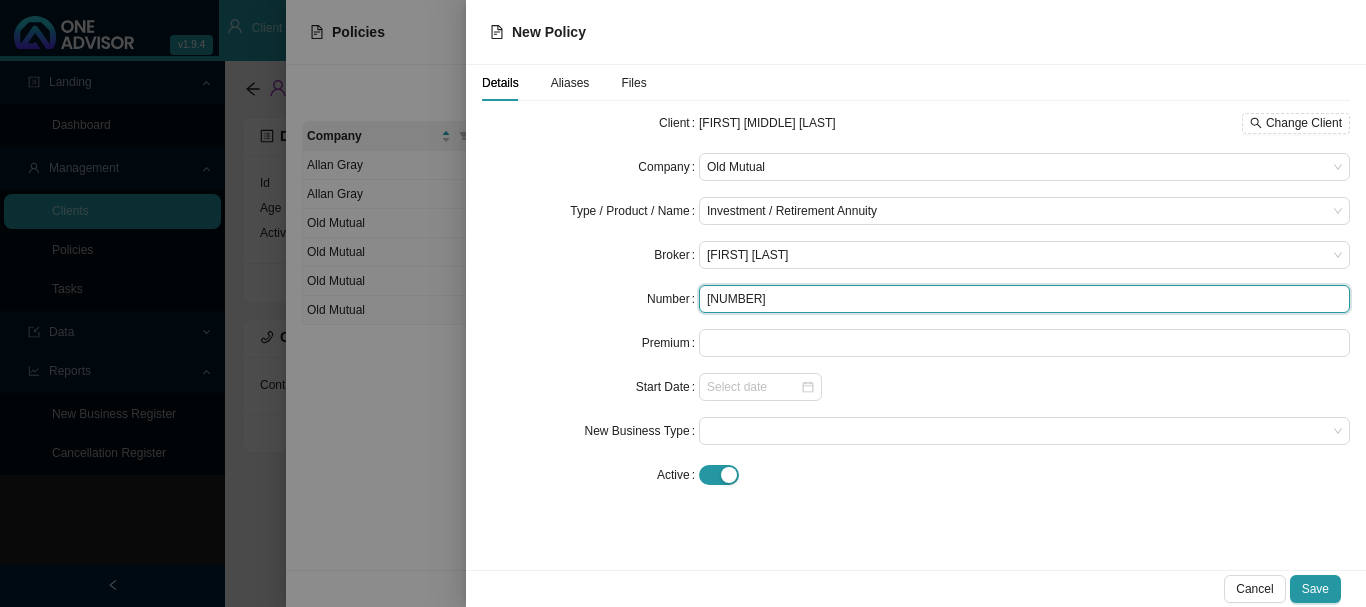 click on "[NUMBER]" at bounding box center [1024, 299] 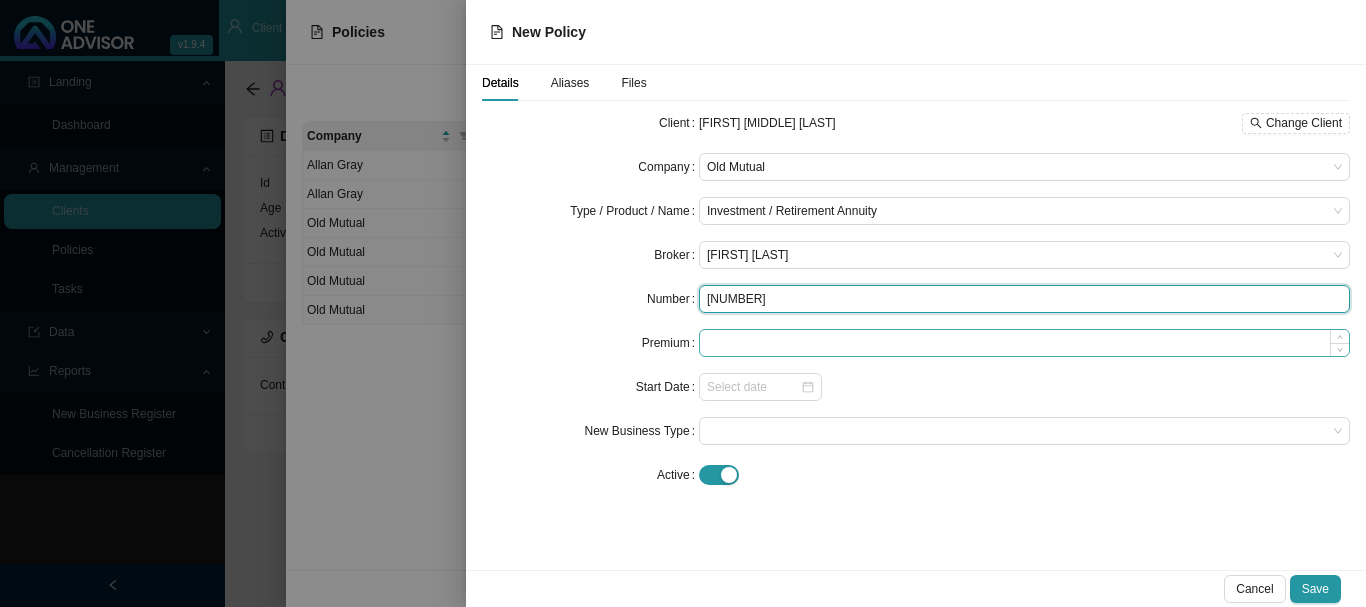 type on "[NUMBER]" 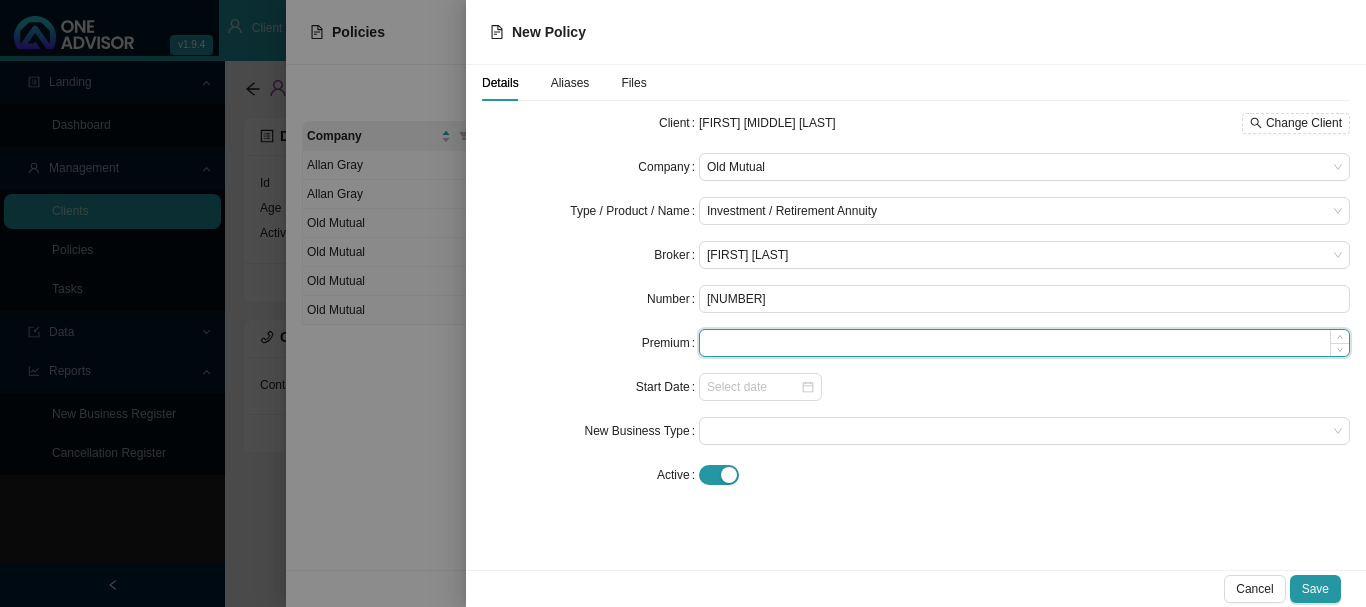 click at bounding box center (1024, 343) 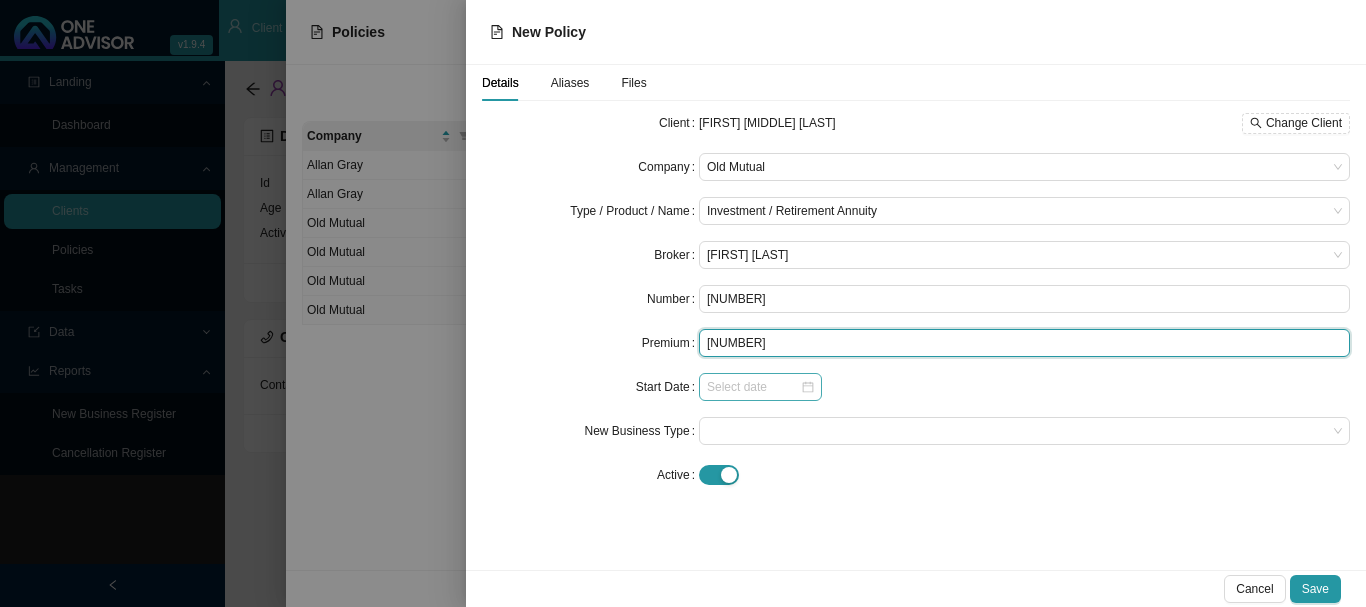 type on "[NUMBER]" 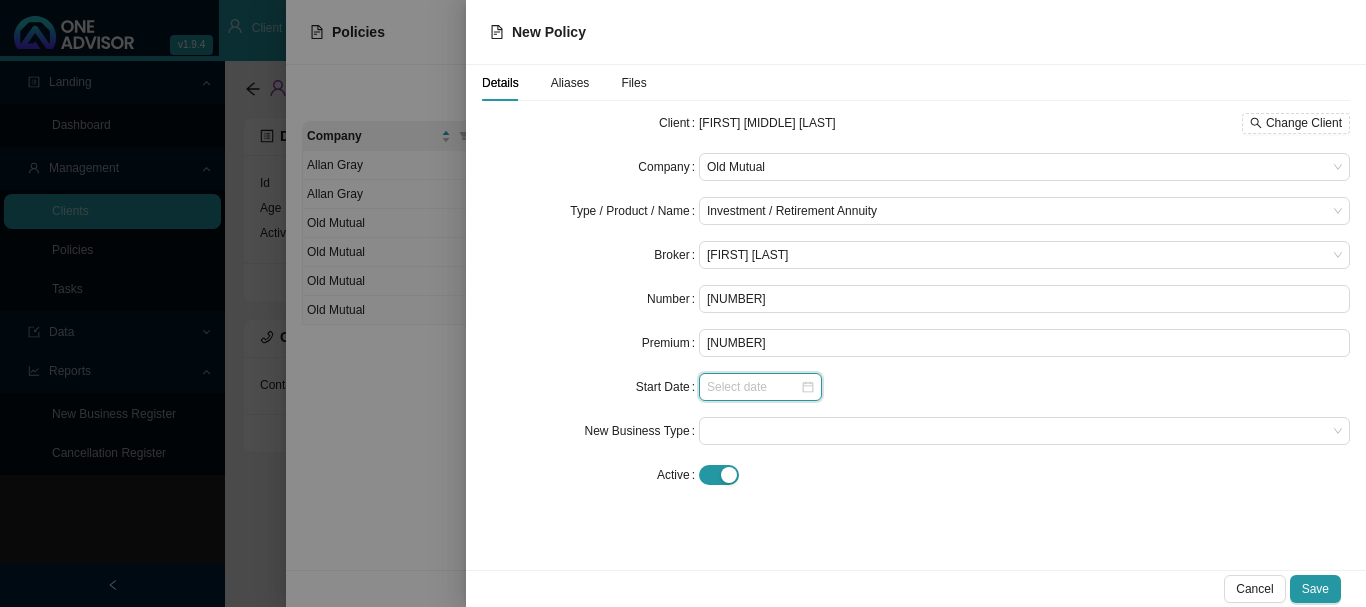 click at bounding box center (753, 387) 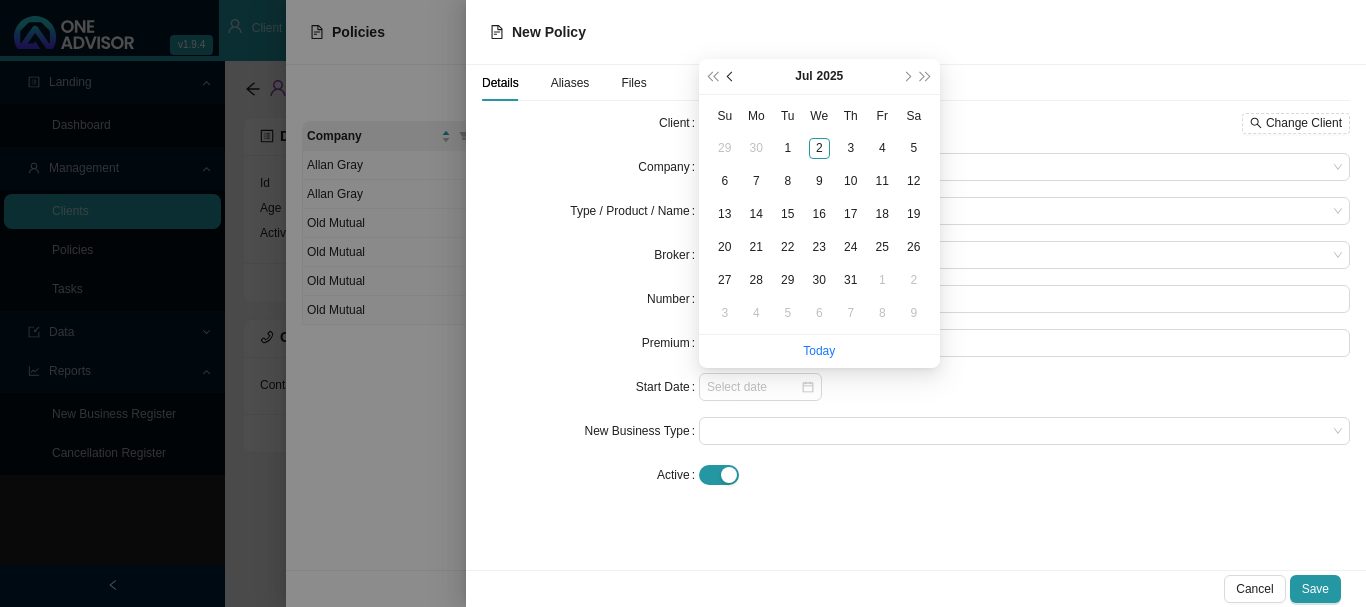 click at bounding box center [732, 77] 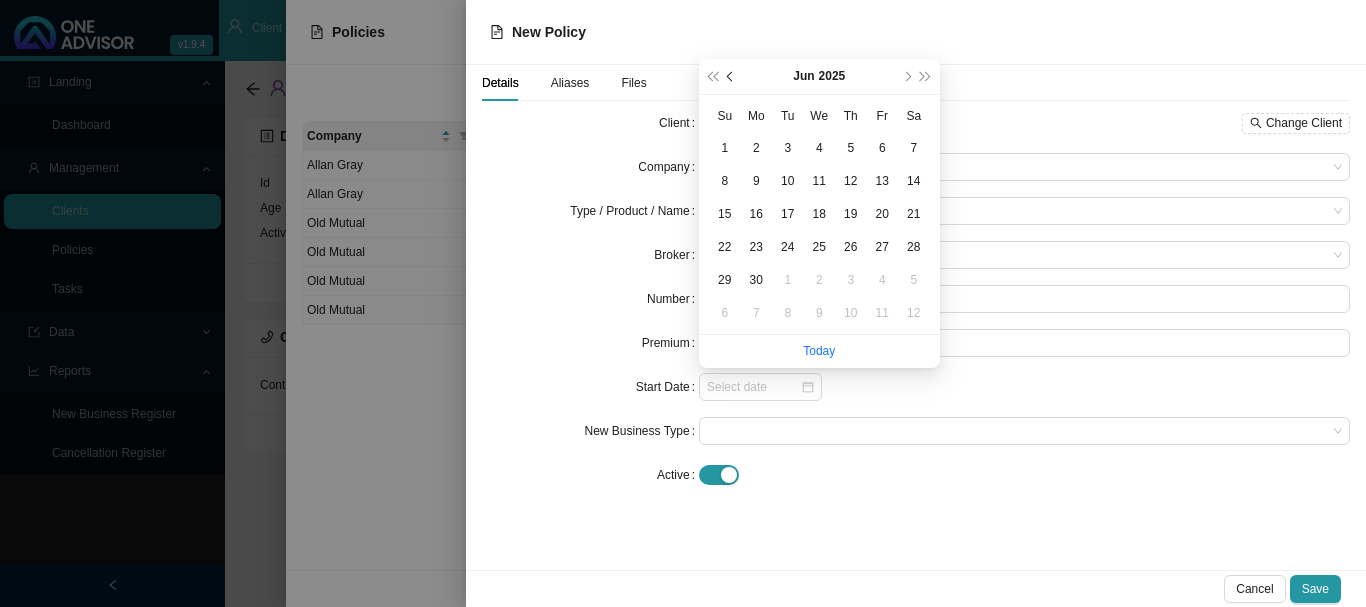 click at bounding box center (732, 77) 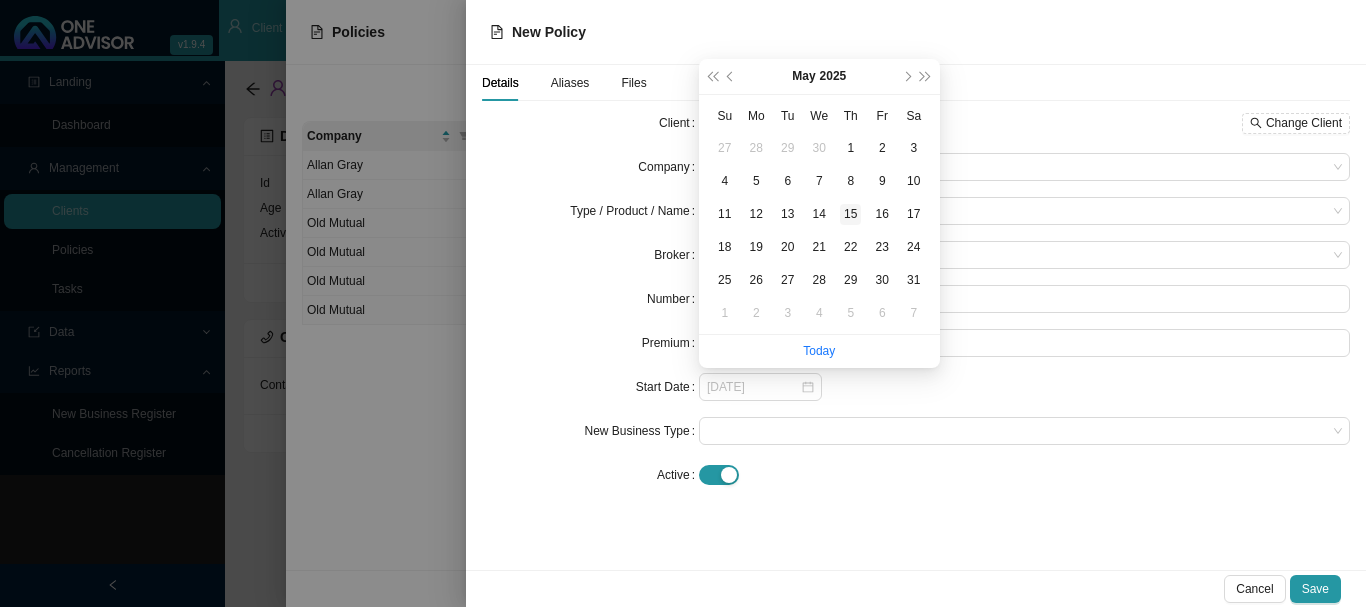 click on "15" at bounding box center [850, 214] 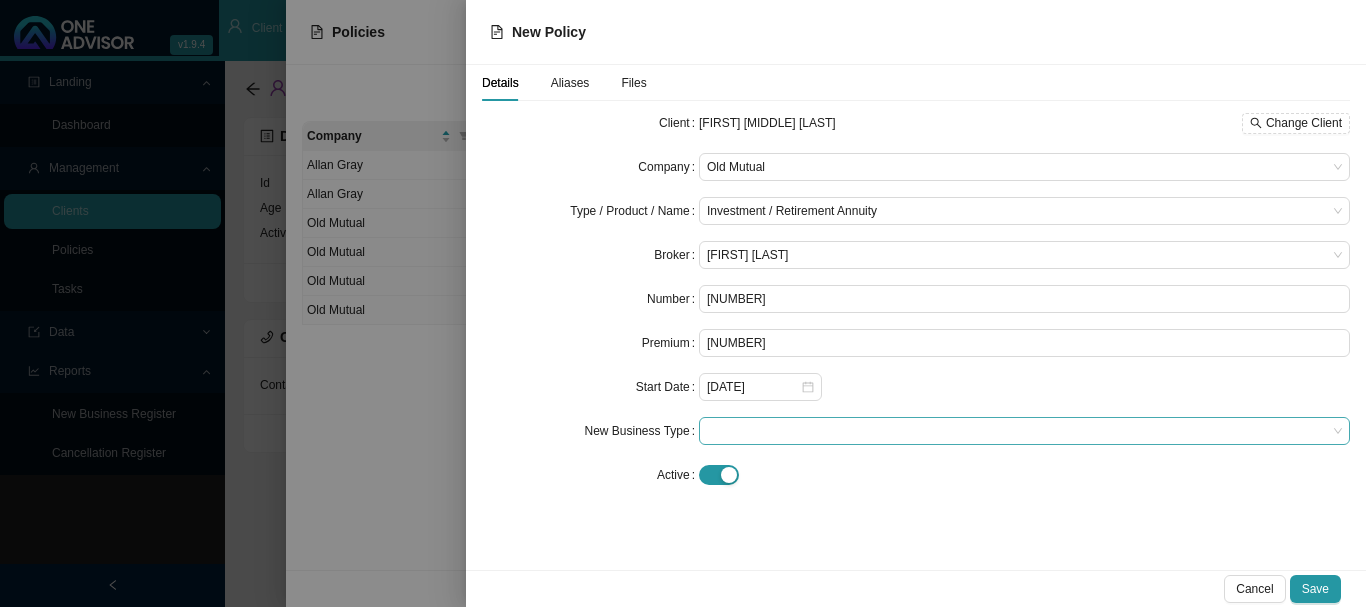 click at bounding box center (1024, 431) 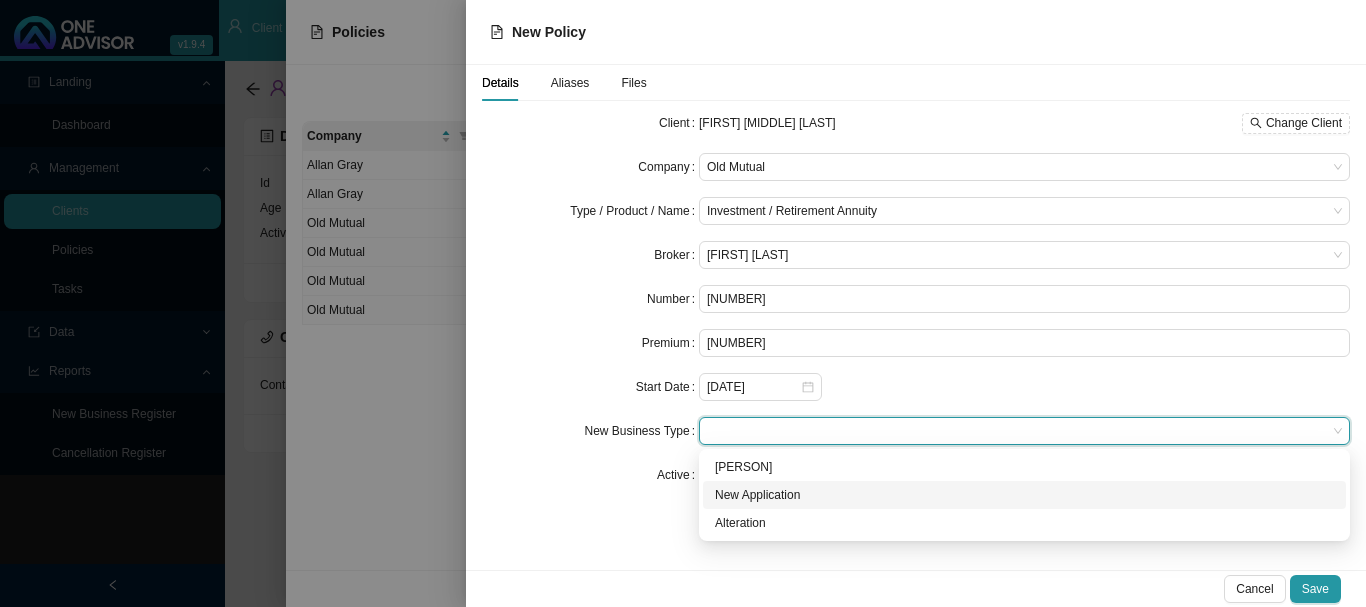 click on "New Application" at bounding box center (0, 0) 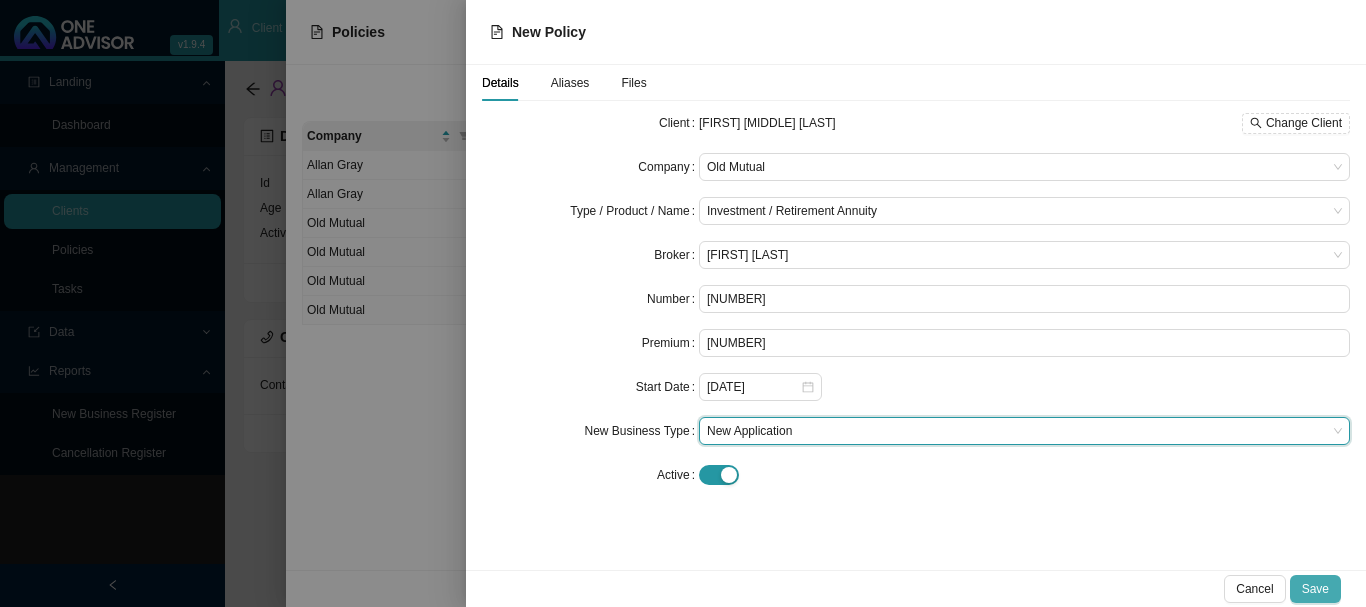 click on "Save" at bounding box center [1315, 589] 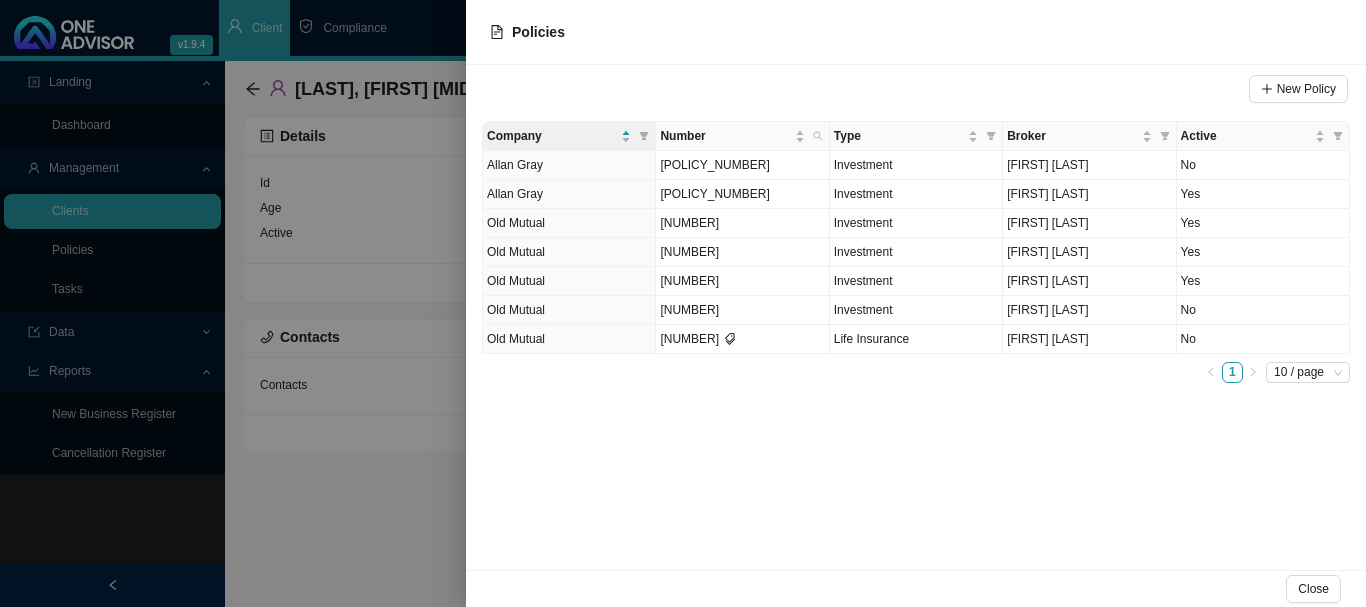 click at bounding box center (683, 303) 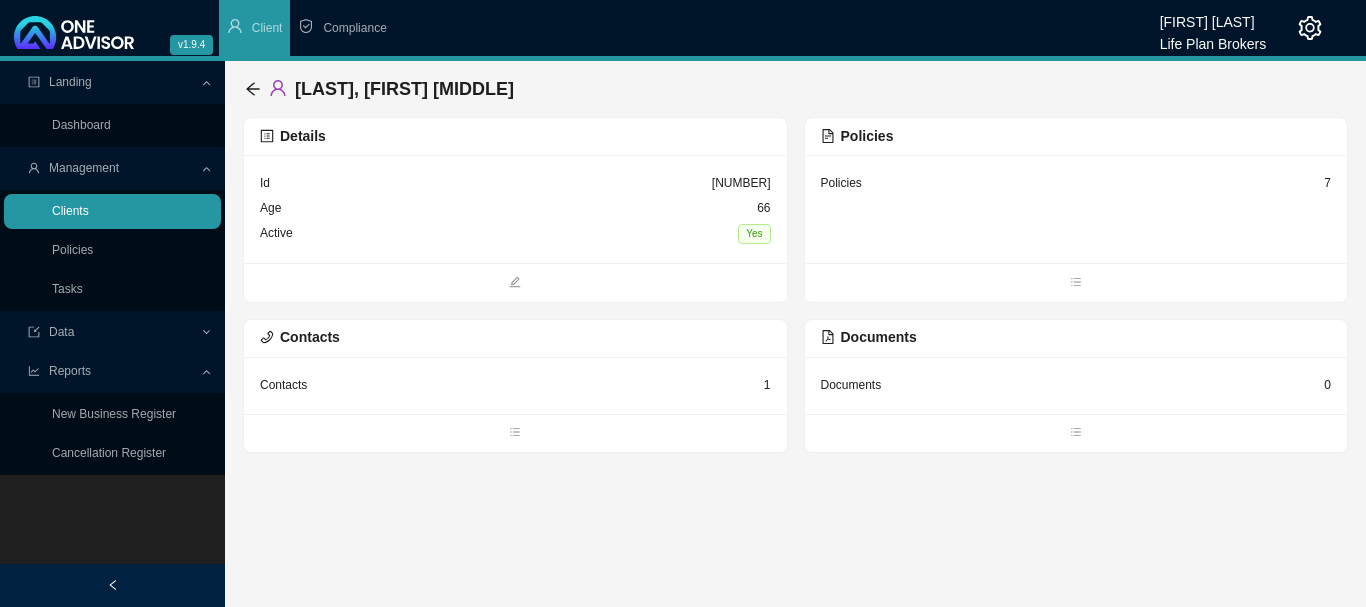 click on "Clients" at bounding box center (70, 211) 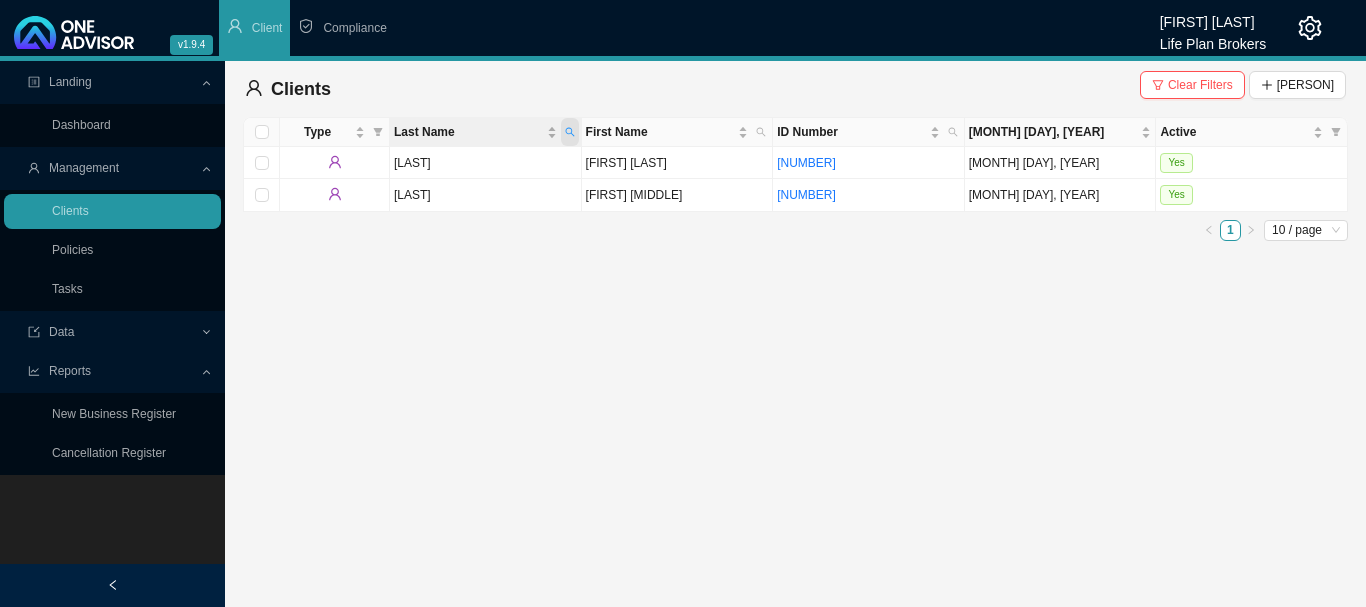 click at bounding box center (570, 132) 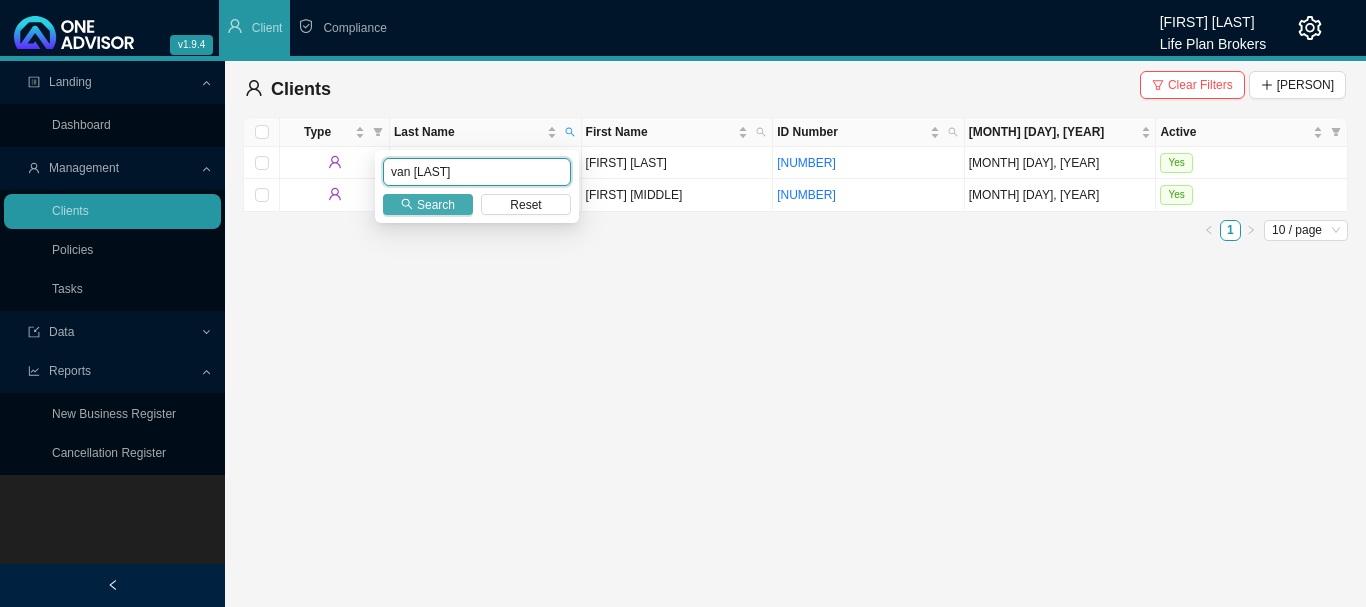 type on "van [LAST]" 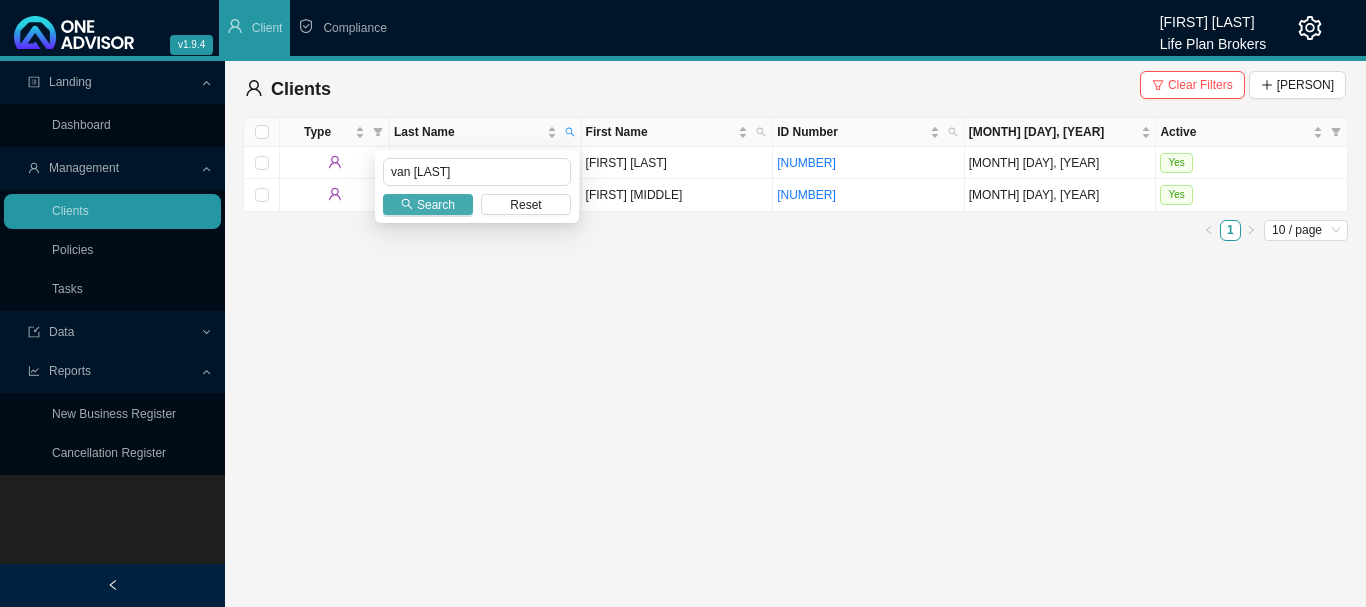 click on "Search" at bounding box center [436, 205] 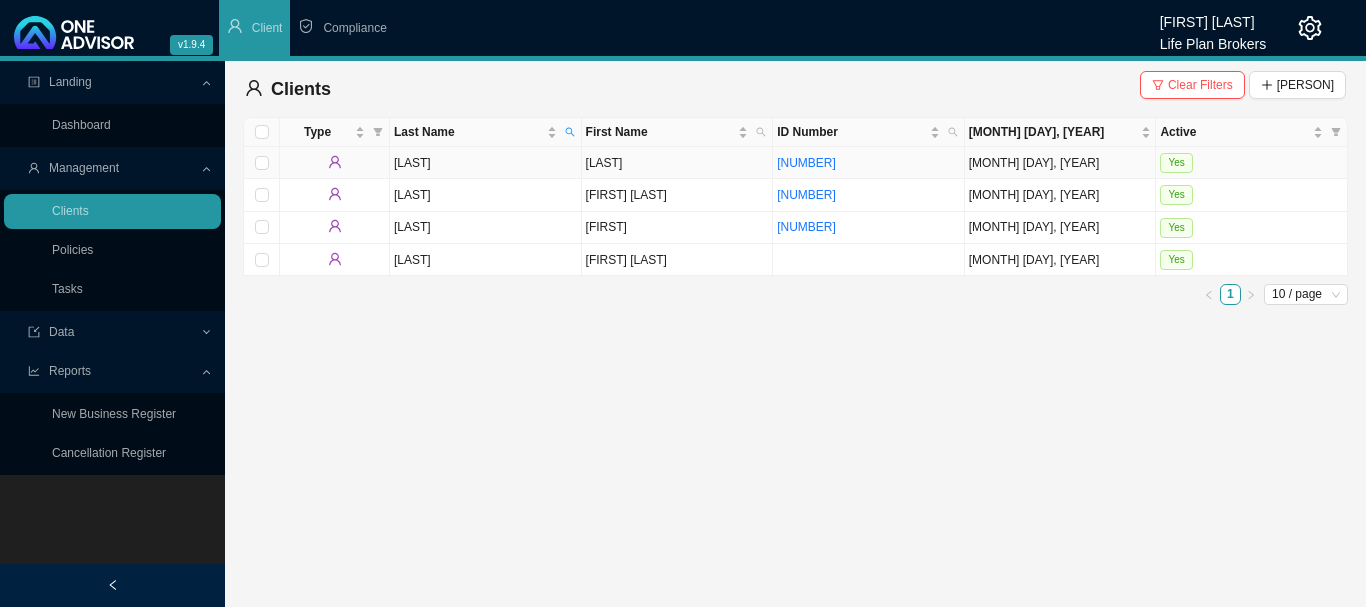 click on "Yes" at bounding box center [1252, 163] 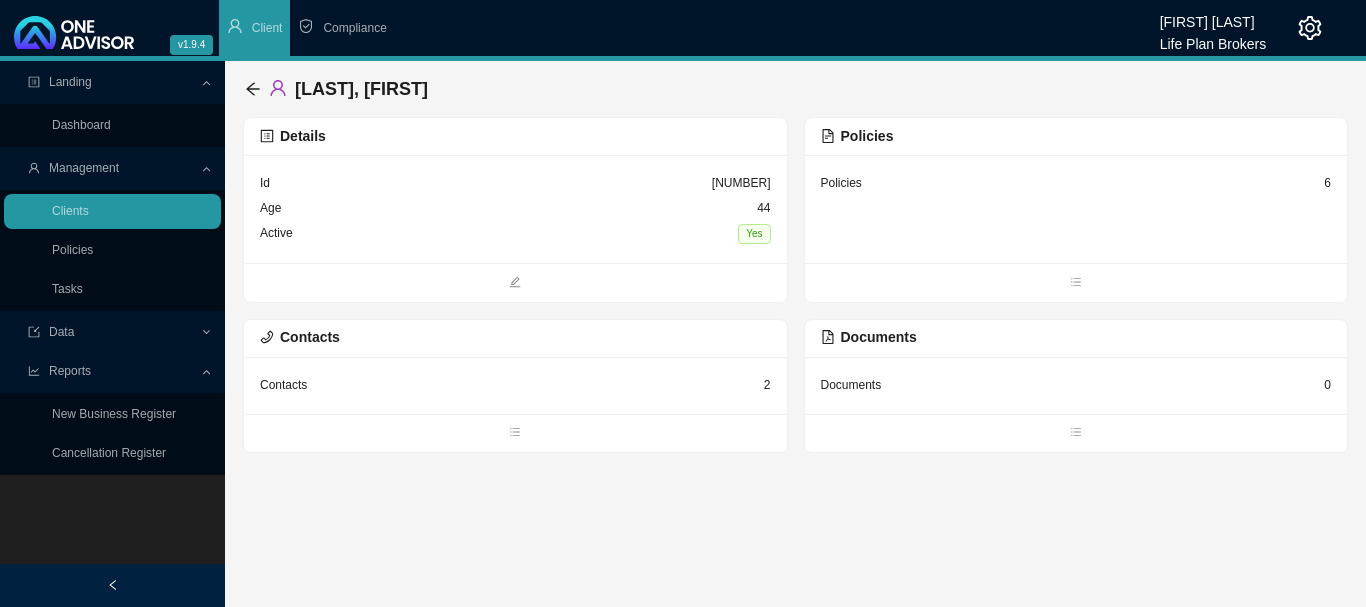 click on "Policies 6" at bounding box center (515, 209) 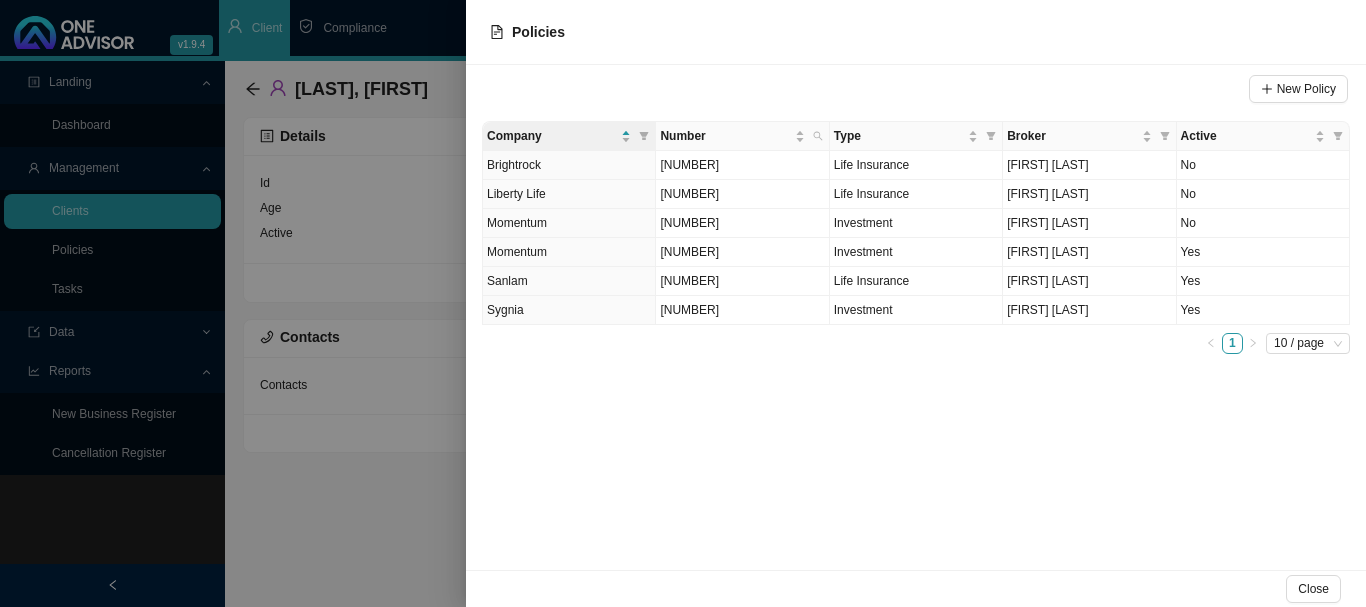 click at bounding box center [683, 303] 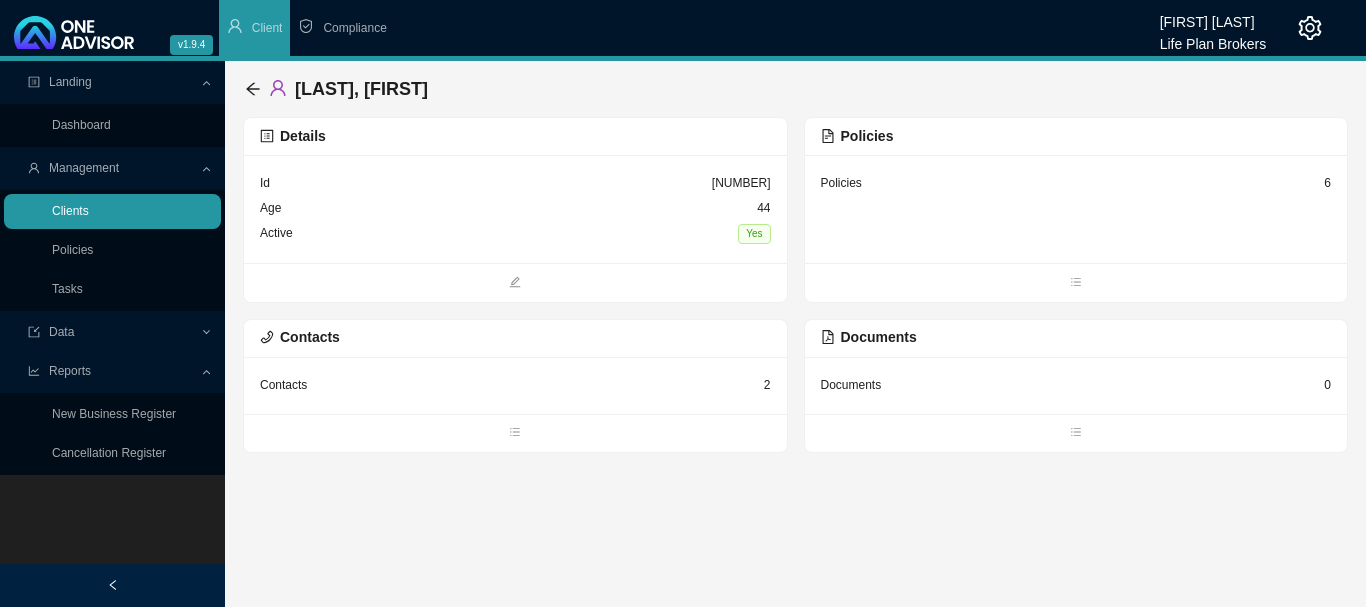 drag, startPoint x: 119, startPoint y: 204, endPoint x: 177, endPoint y: 199, distance: 58.21512 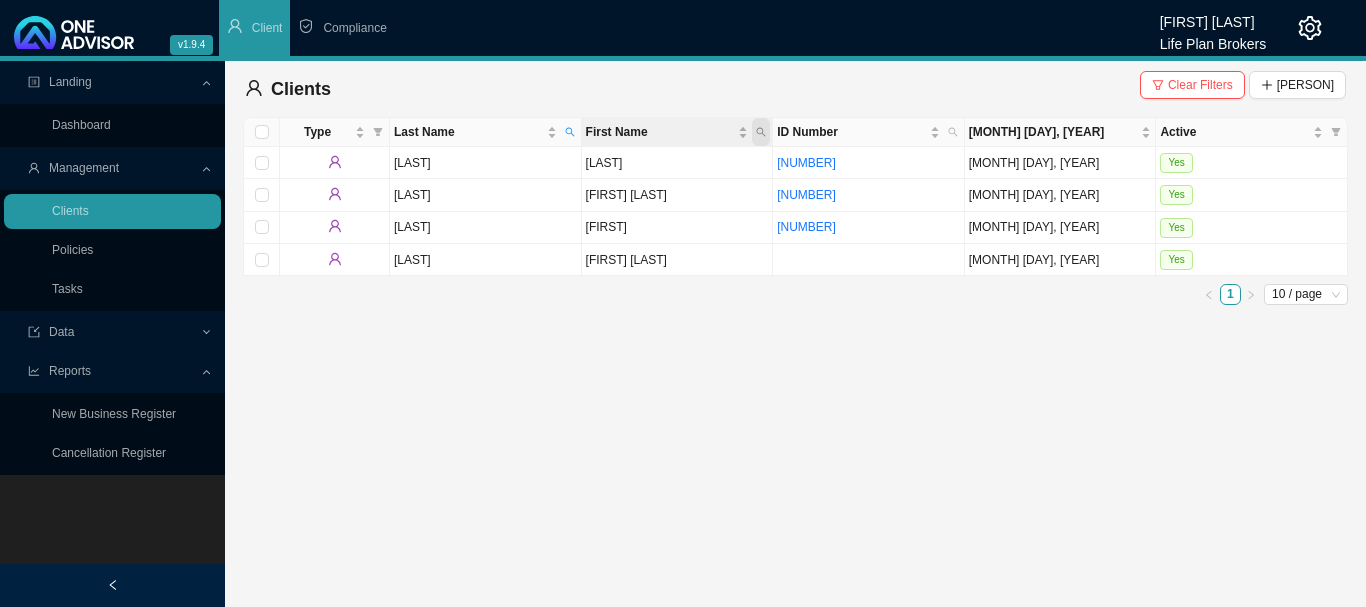 click at bounding box center (761, 132) 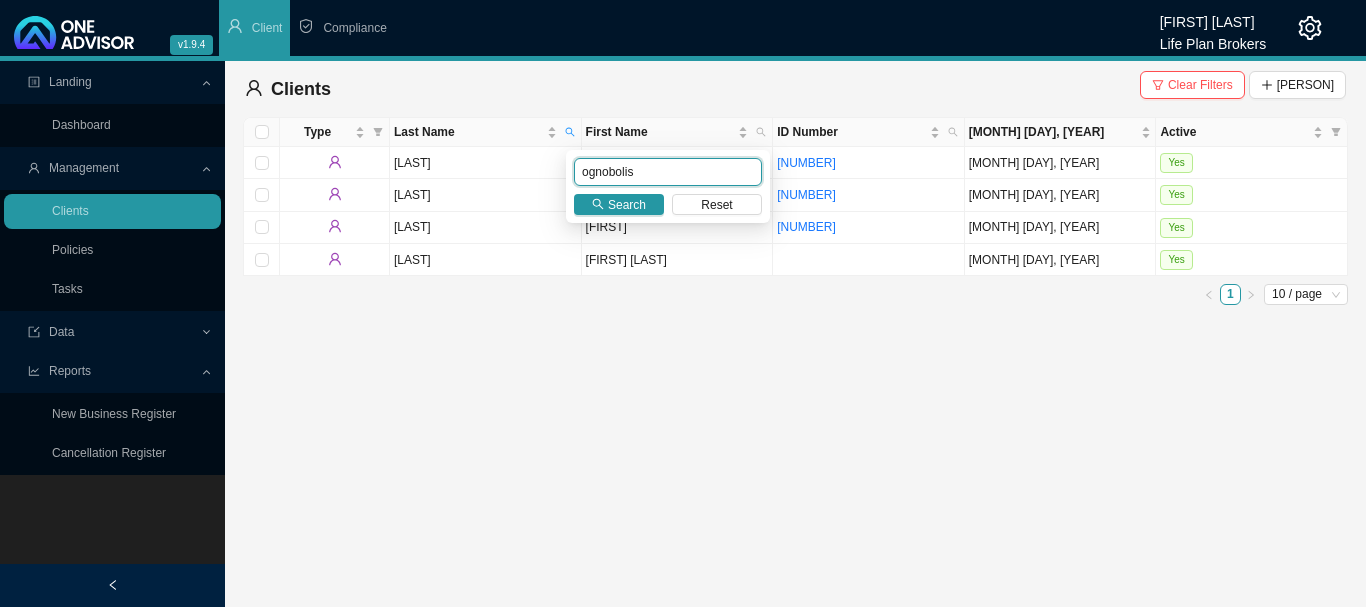 click on "ognobolis" at bounding box center [668, 172] 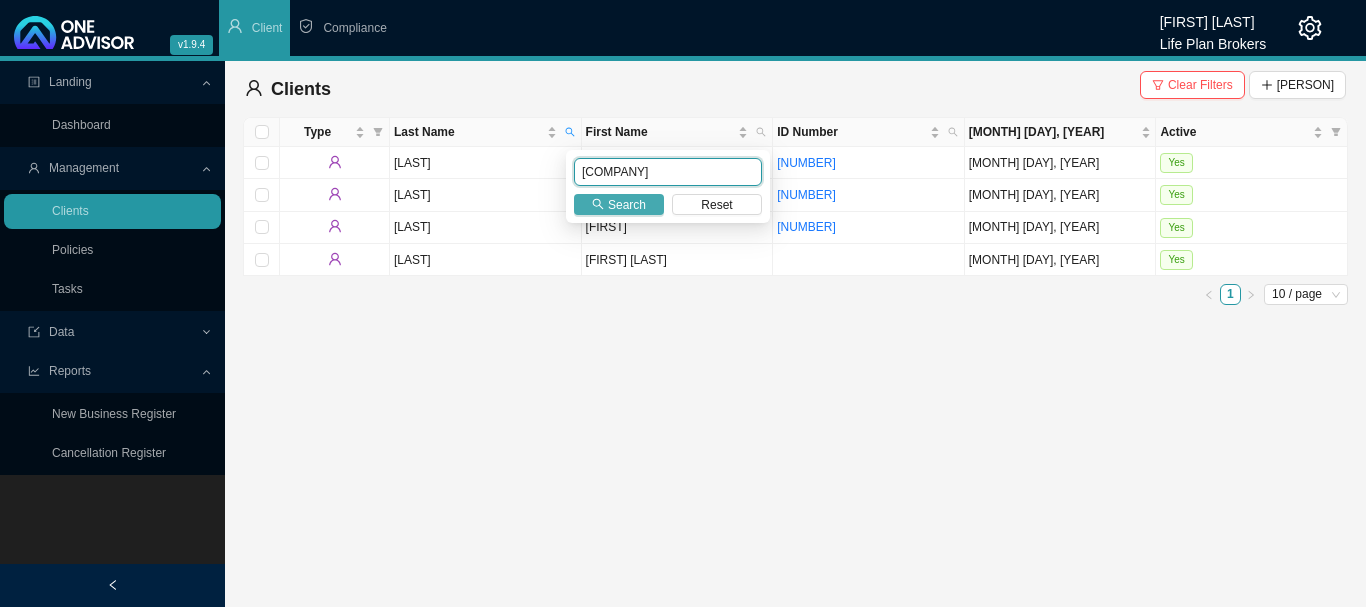 type on "[COMPANY]" 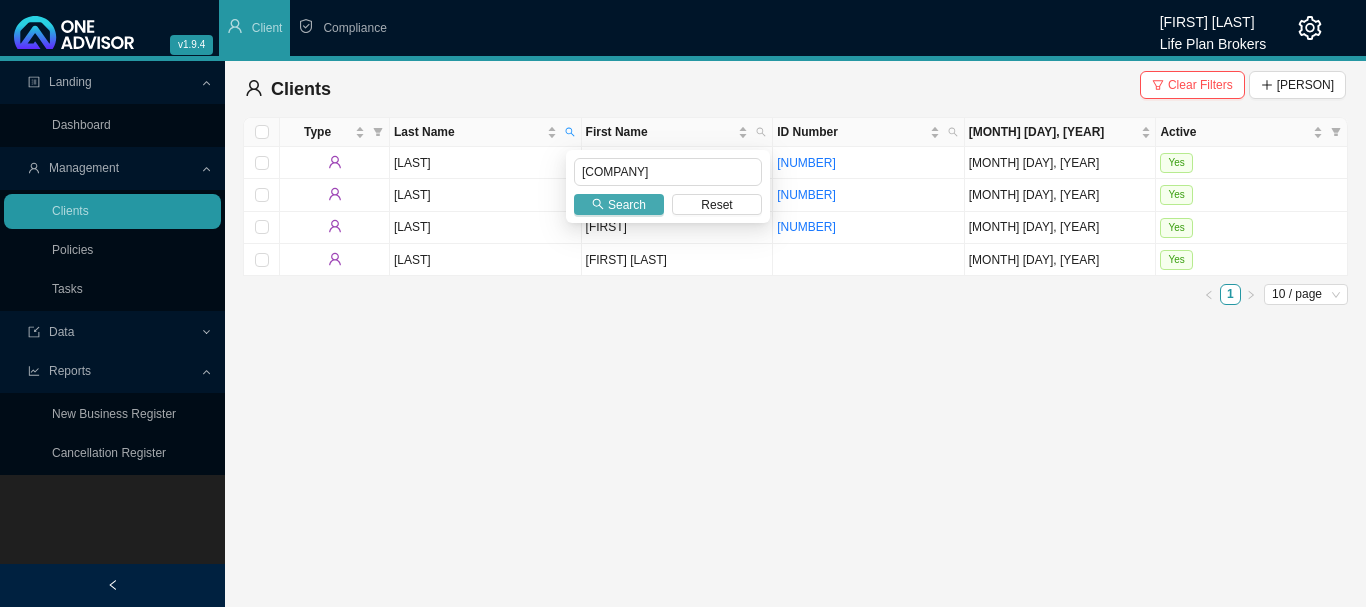 click on "Search" at bounding box center (627, 205) 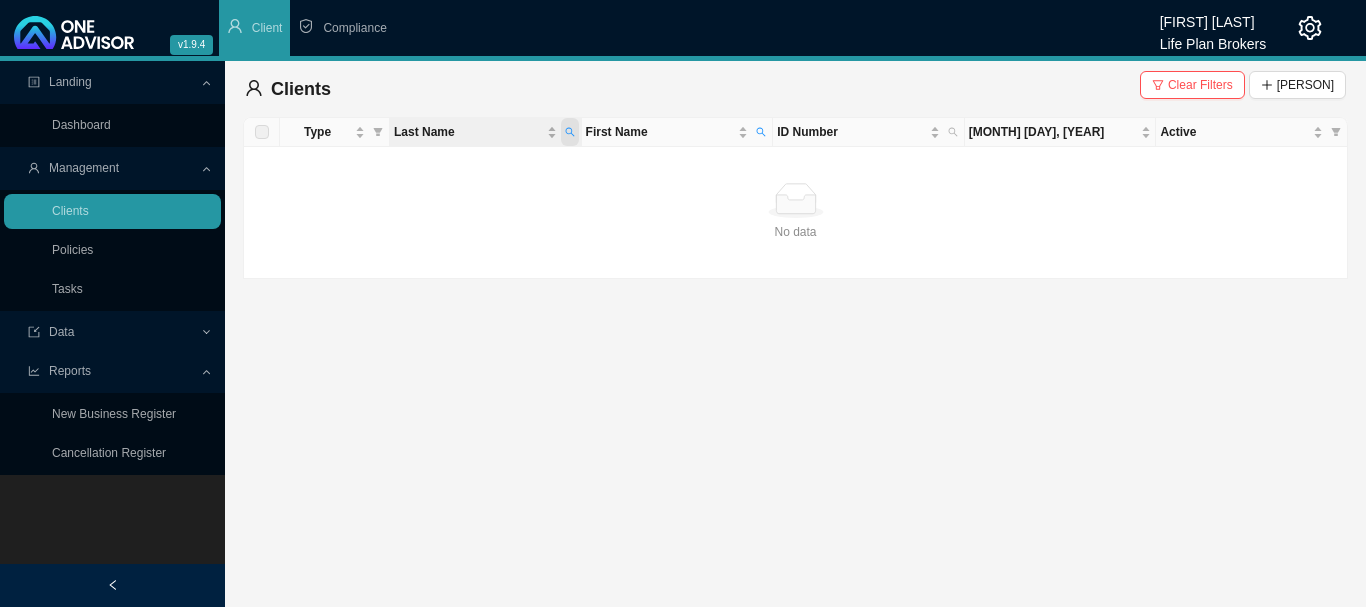 click at bounding box center [570, 132] 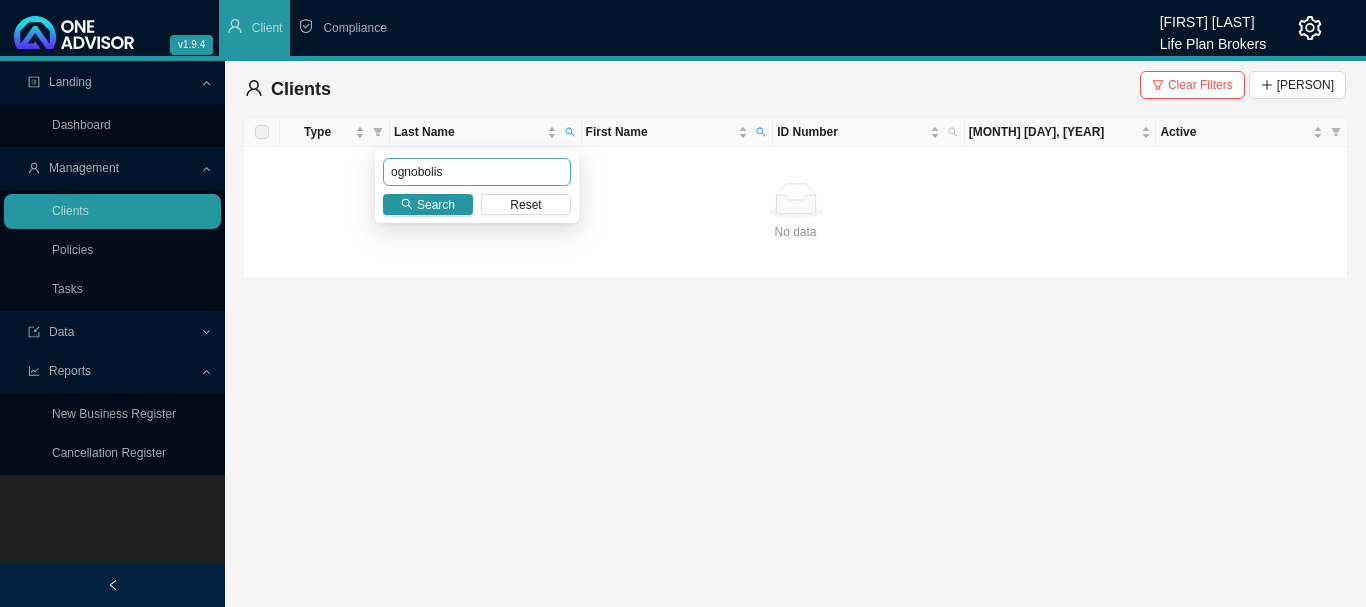 click on "ognobolis" at bounding box center (477, 172) 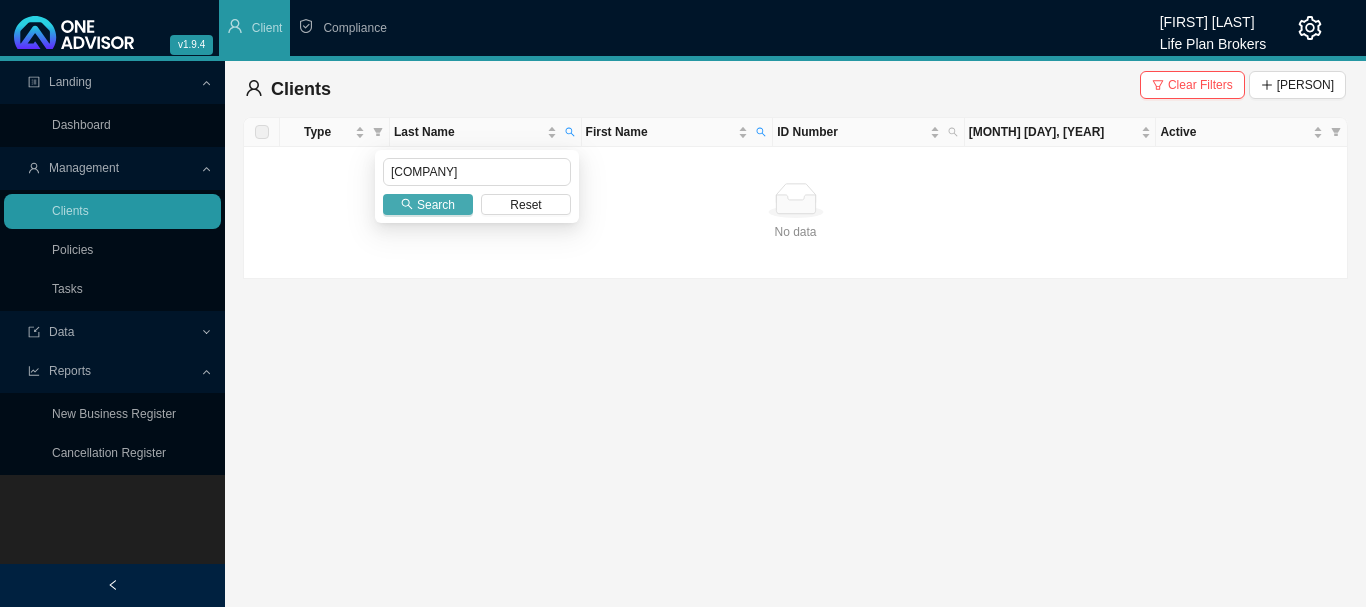 click on "Search" at bounding box center [436, 205] 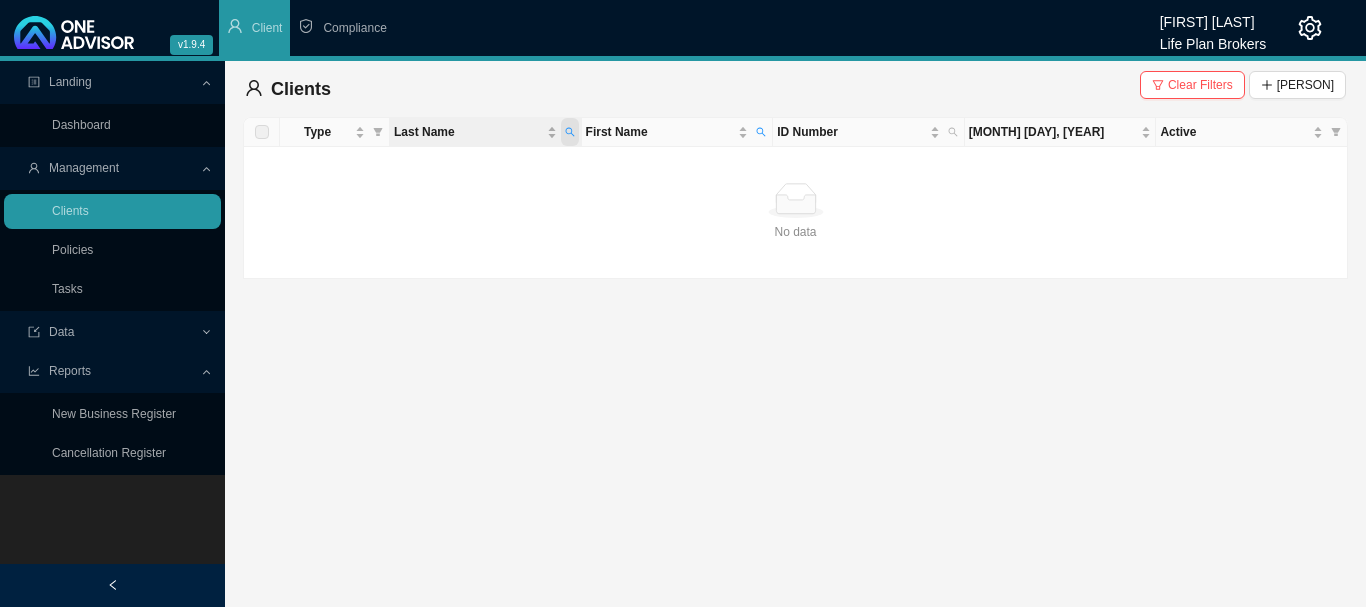 click at bounding box center [569, 132] 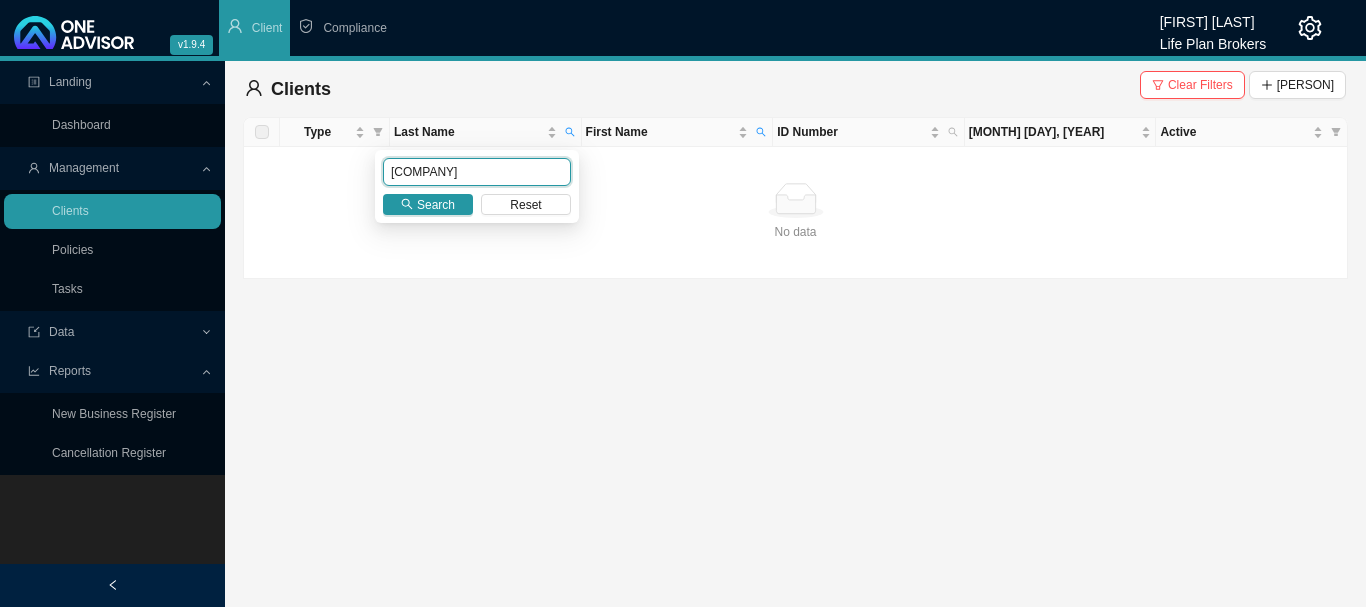 drag, startPoint x: 482, startPoint y: 176, endPoint x: 355, endPoint y: 168, distance: 127.25172 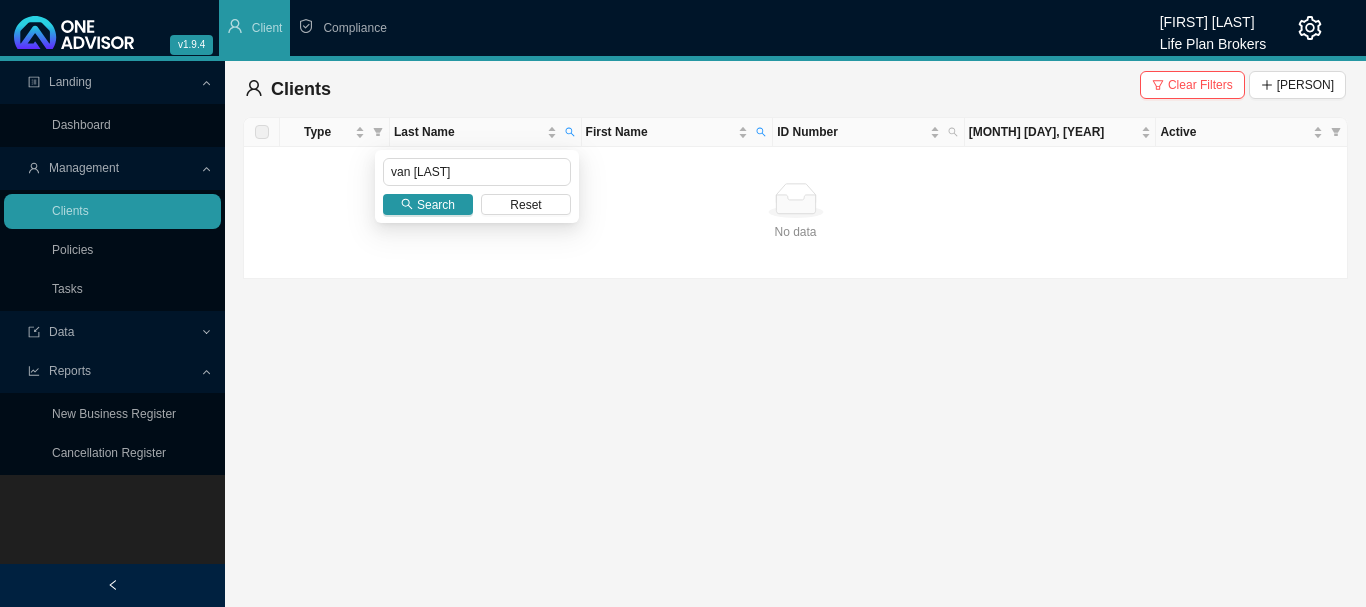click on "Search" at bounding box center (436, 205) 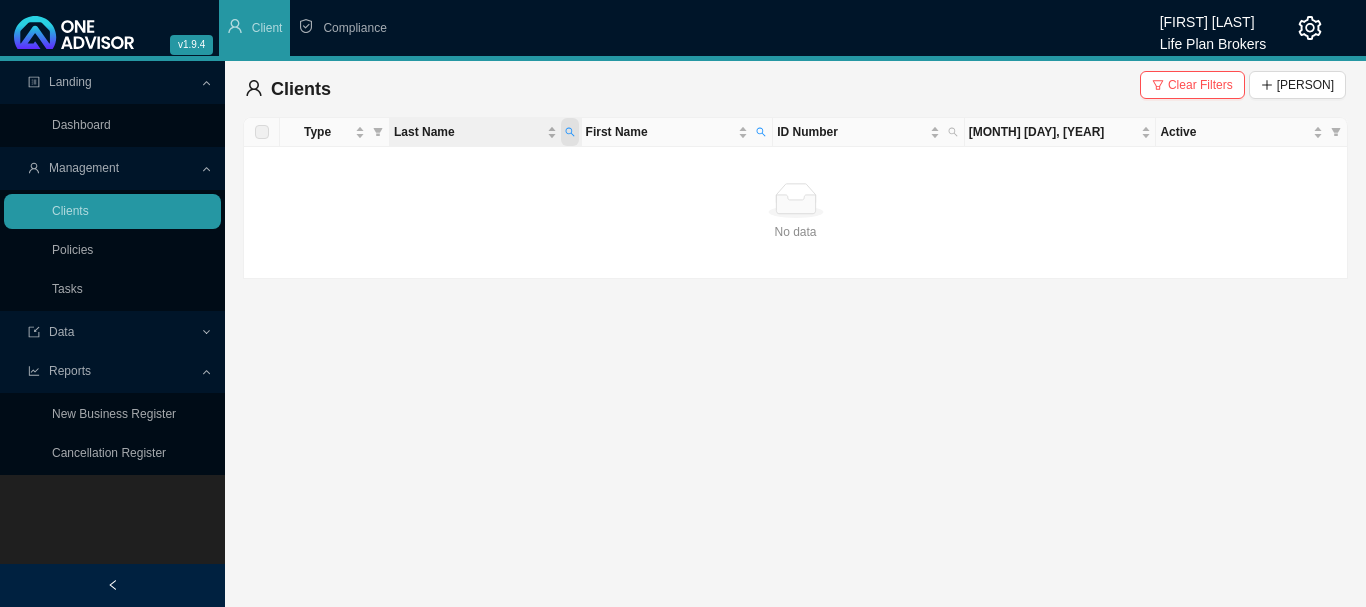 click at bounding box center [570, 132] 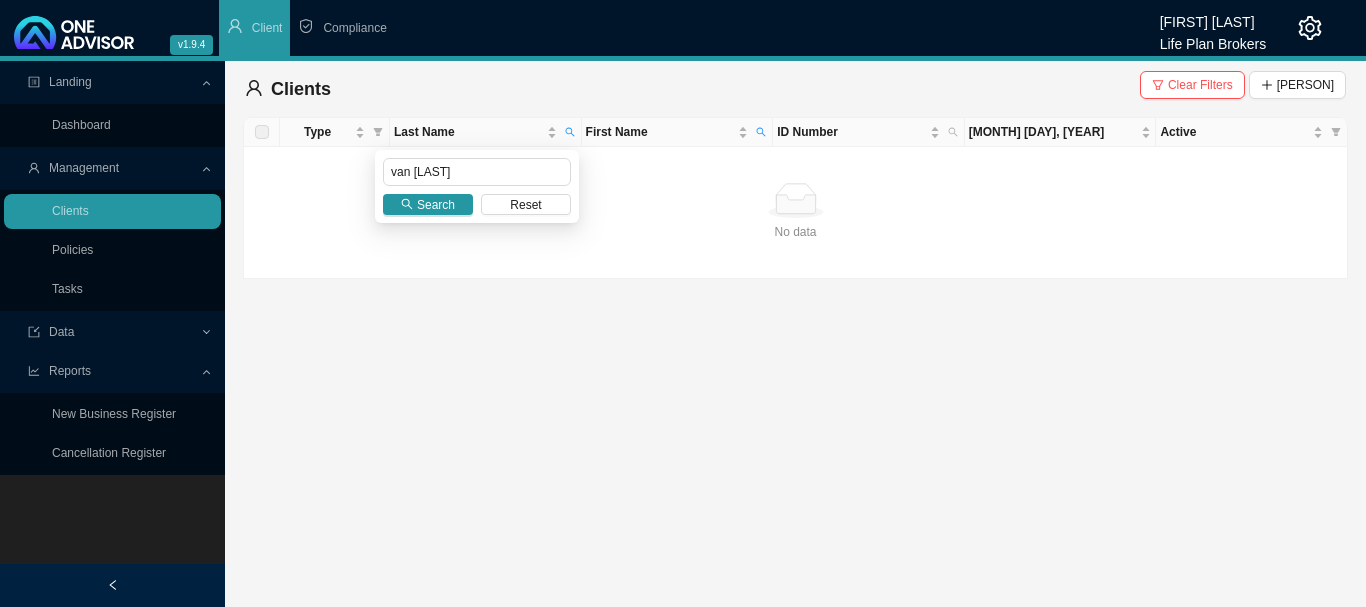 click on "Search" at bounding box center (436, 205) 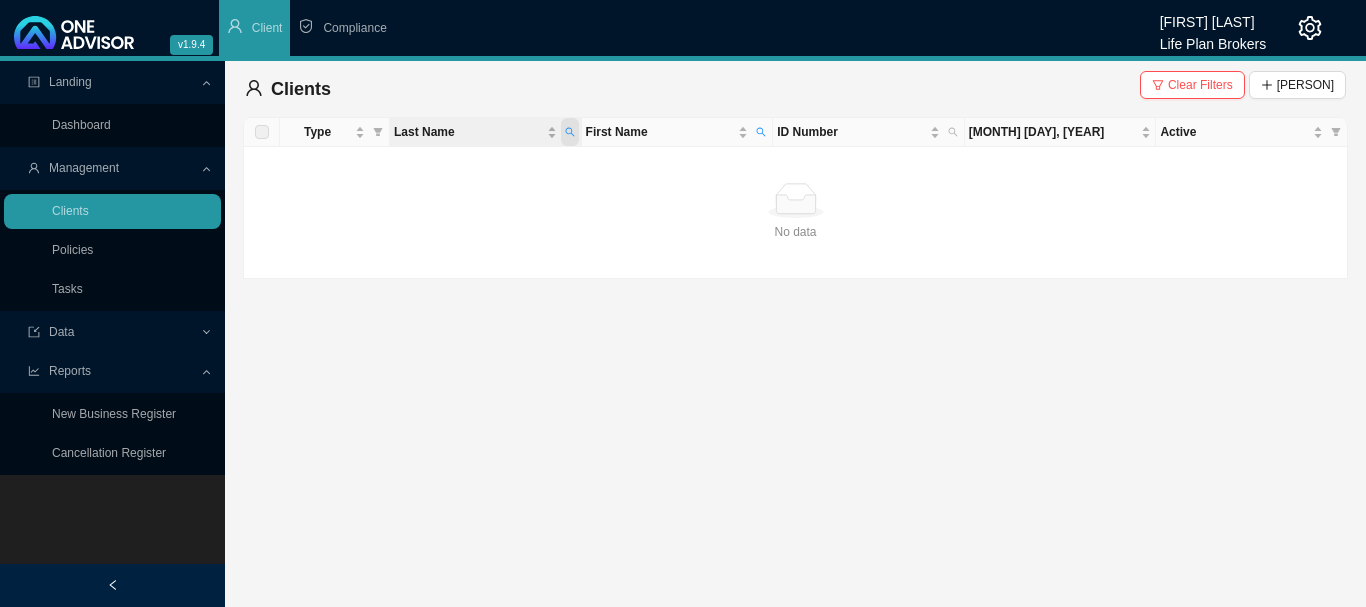 click at bounding box center (570, 132) 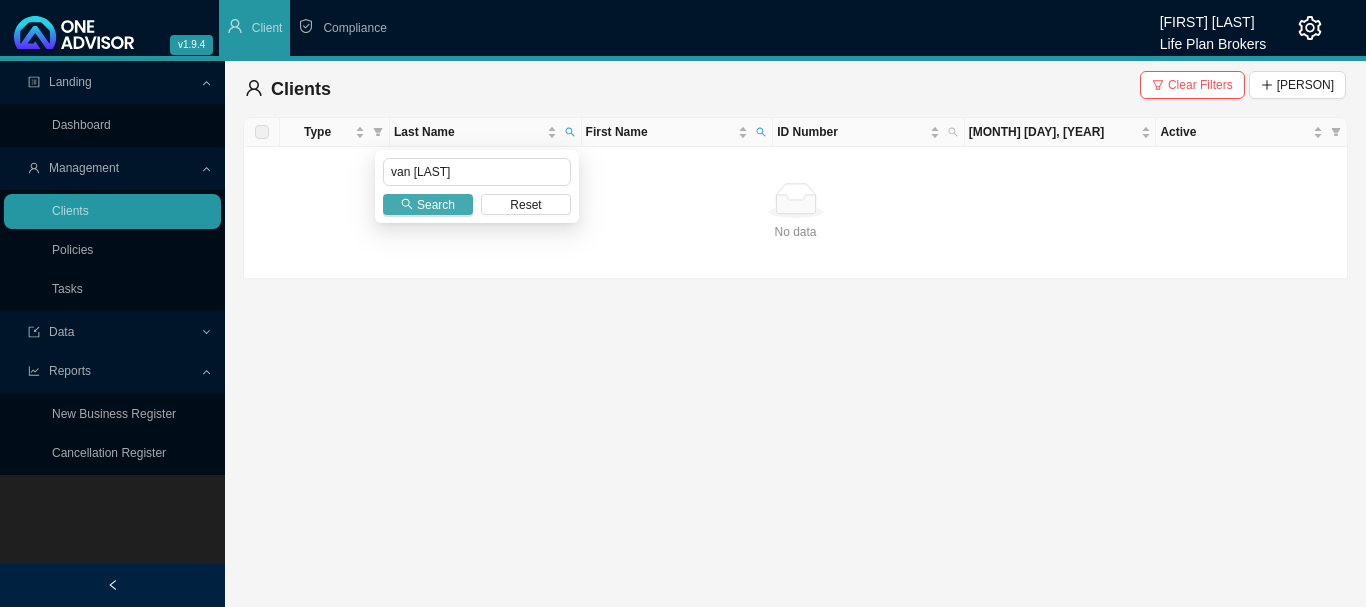 click on "Search" at bounding box center [436, 205] 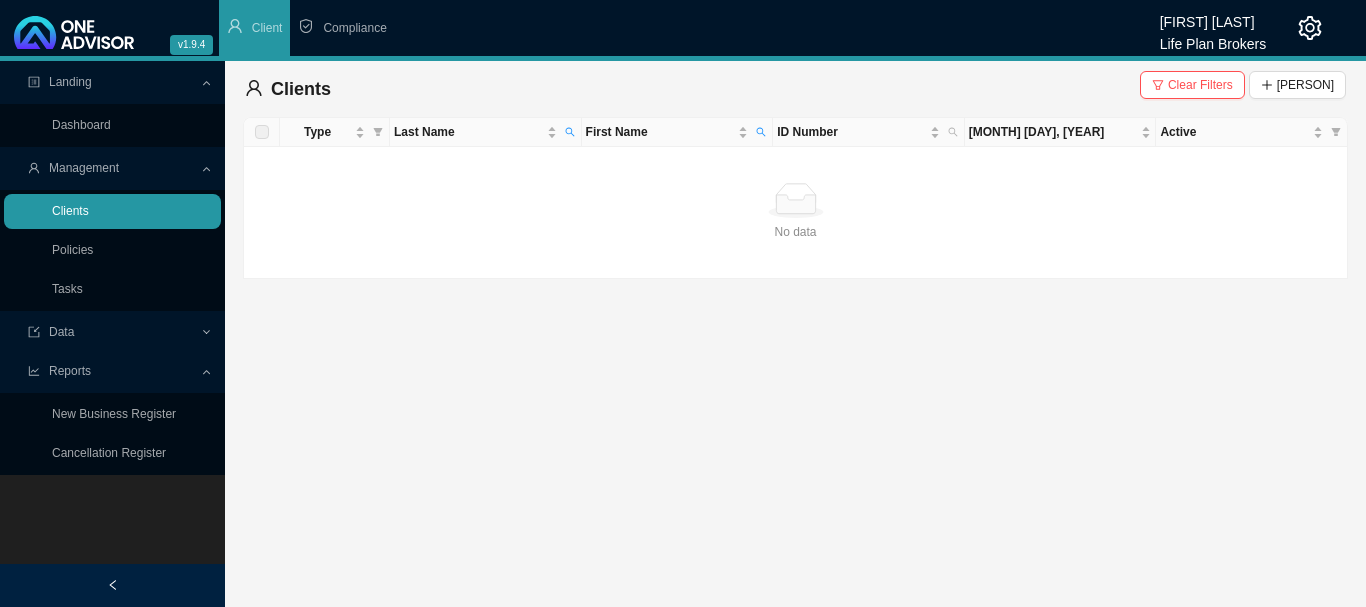 click on "Clients" at bounding box center [70, 211] 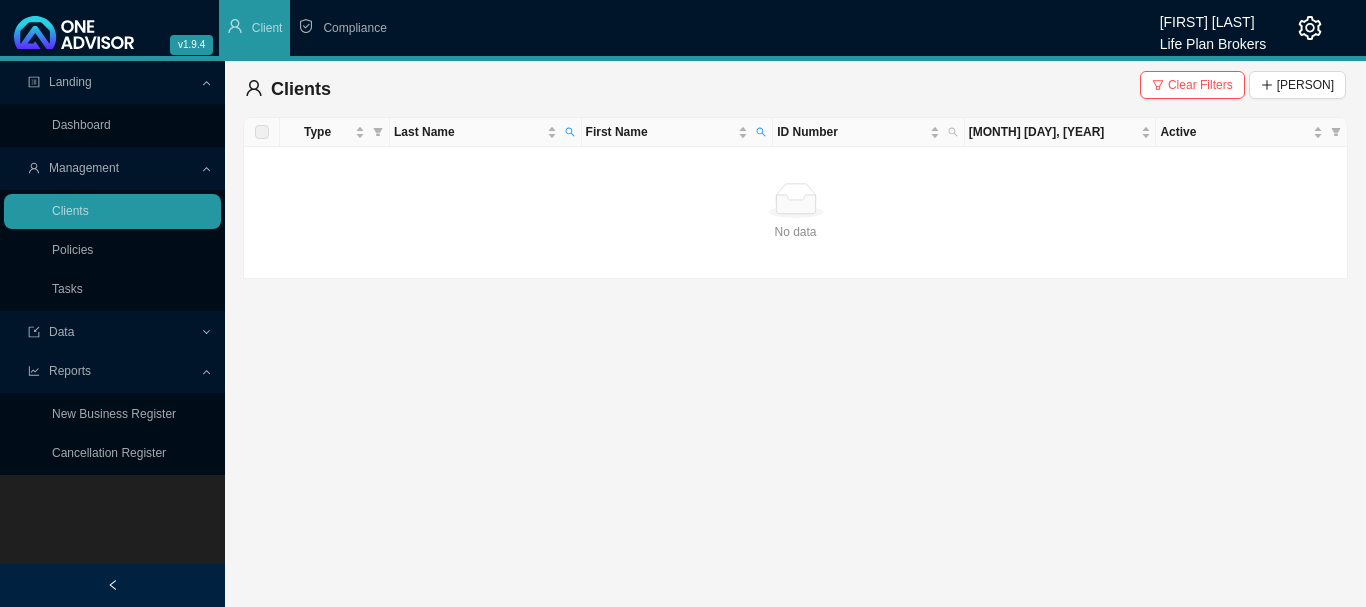 drag, startPoint x: 1201, startPoint y: 85, endPoint x: 1015, endPoint y: 111, distance: 187.80841 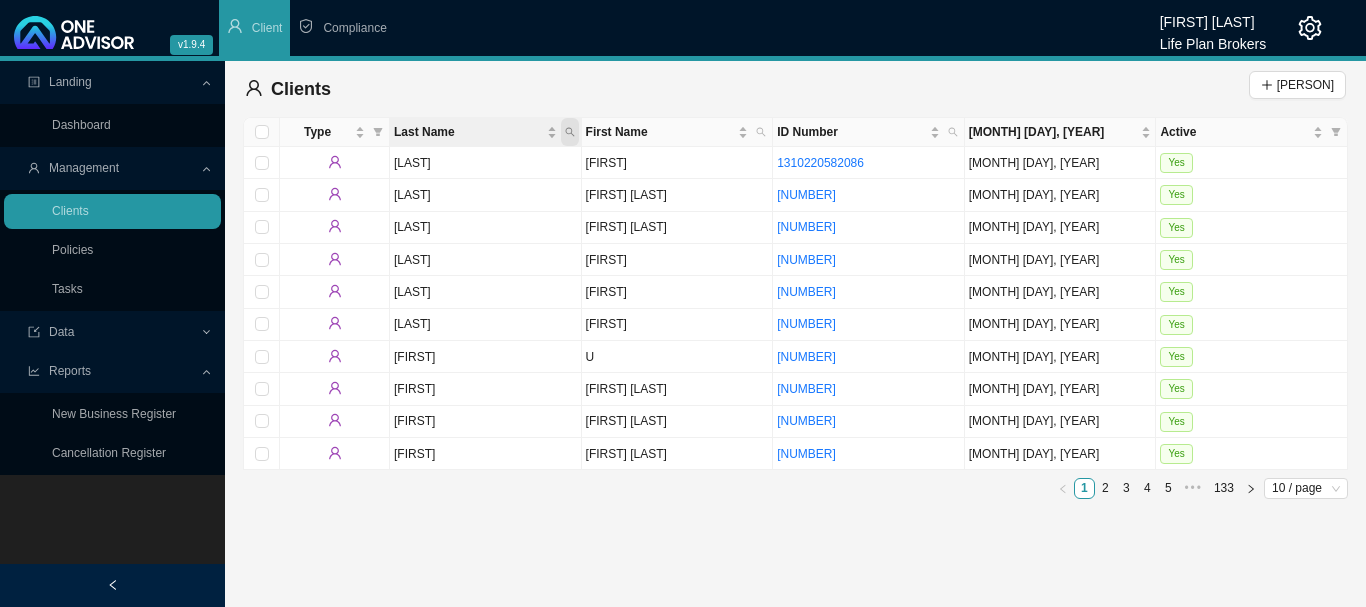 click at bounding box center [569, 132] 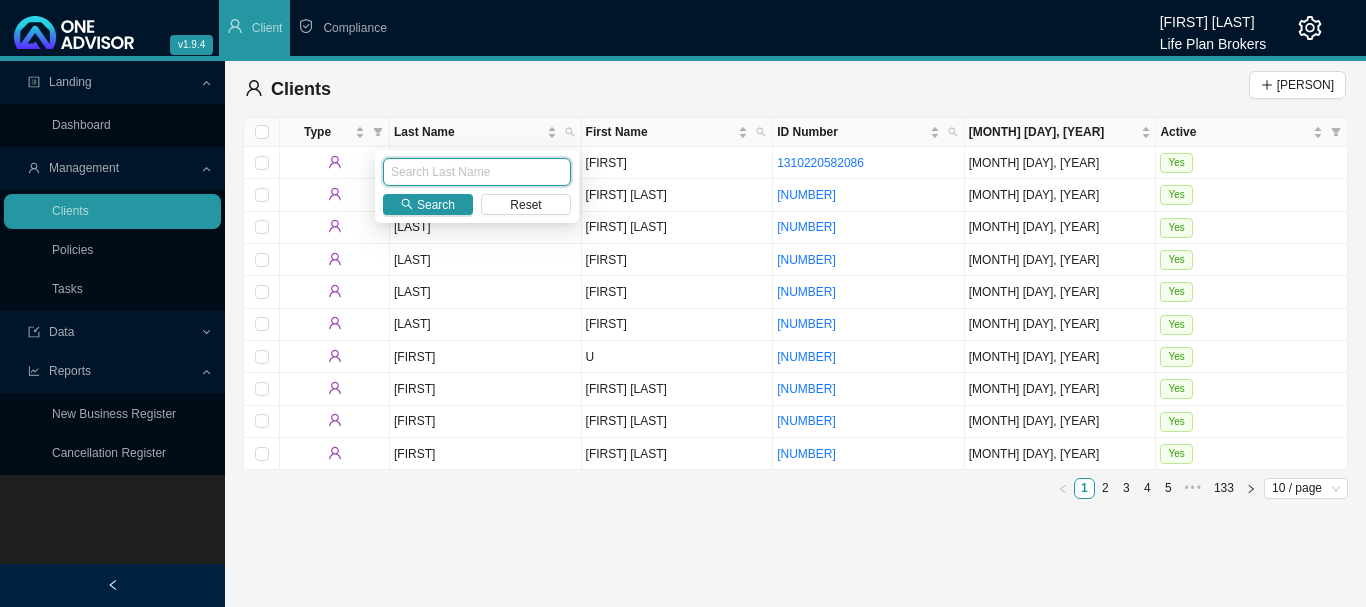 click at bounding box center (477, 172) 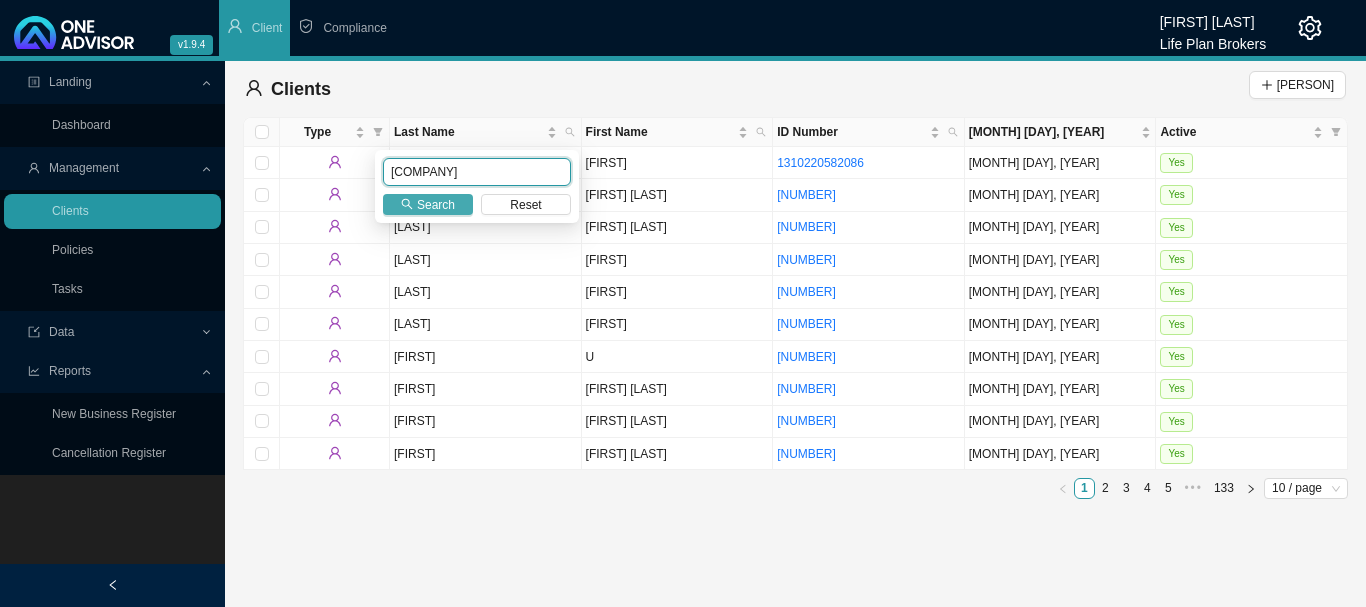 type on "[COMPANY]" 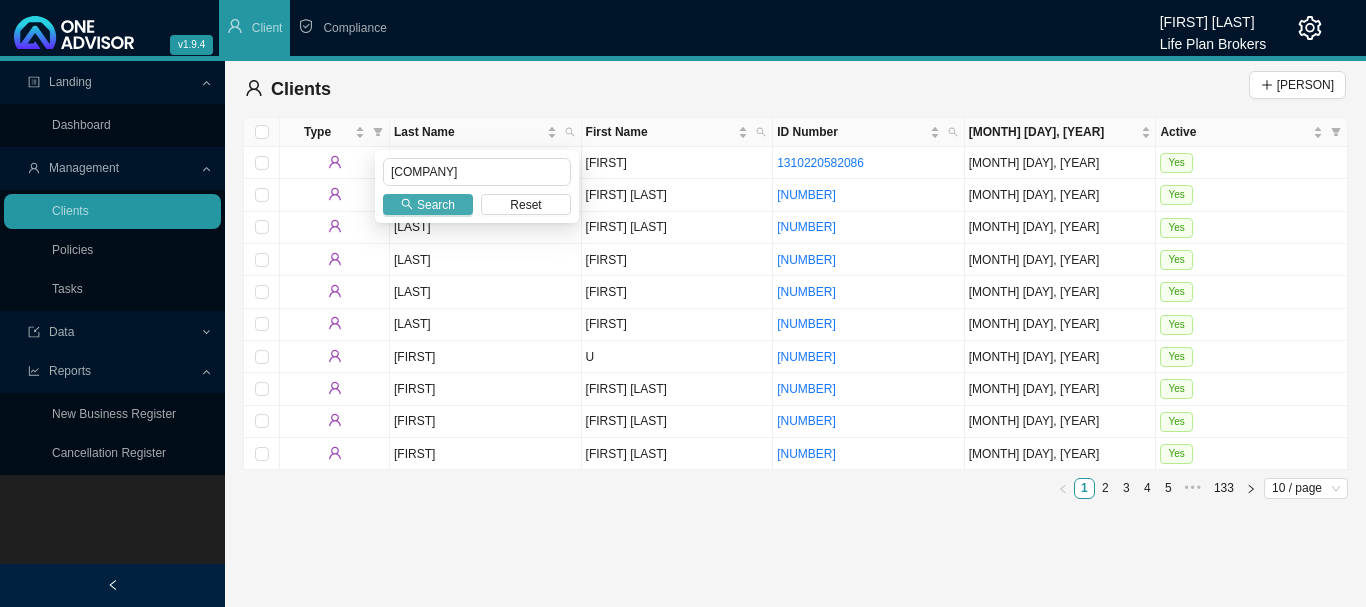 click on "Search" at bounding box center [436, 205] 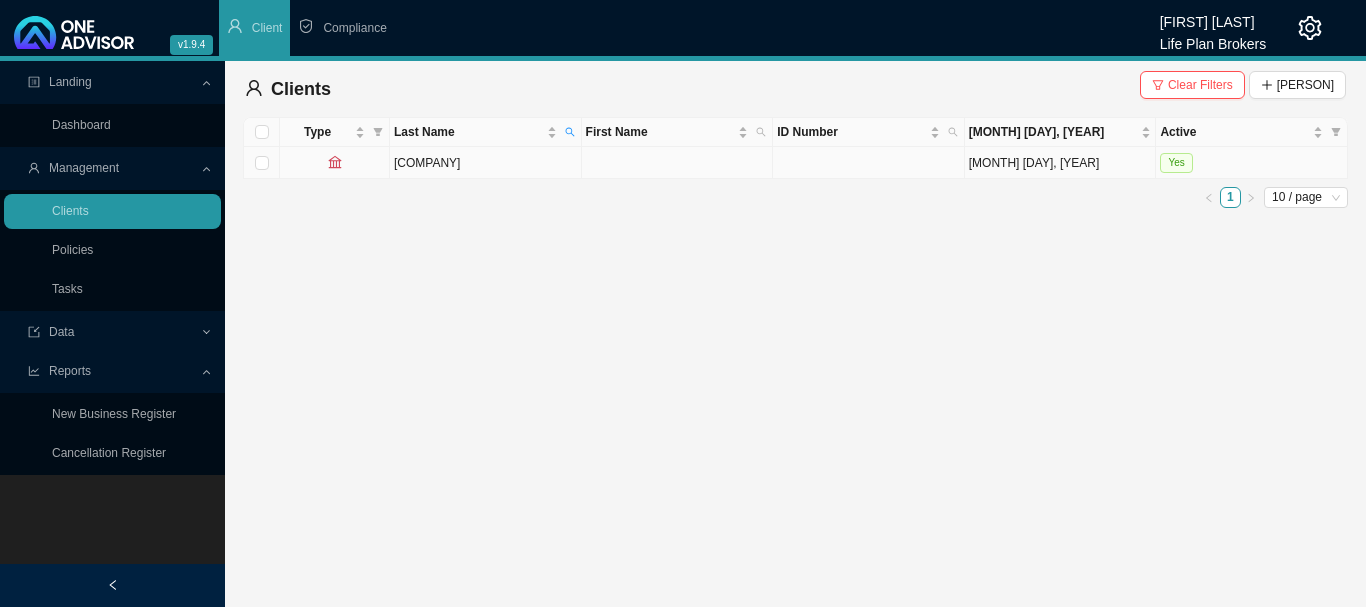 click on "Yes" at bounding box center (1252, 163) 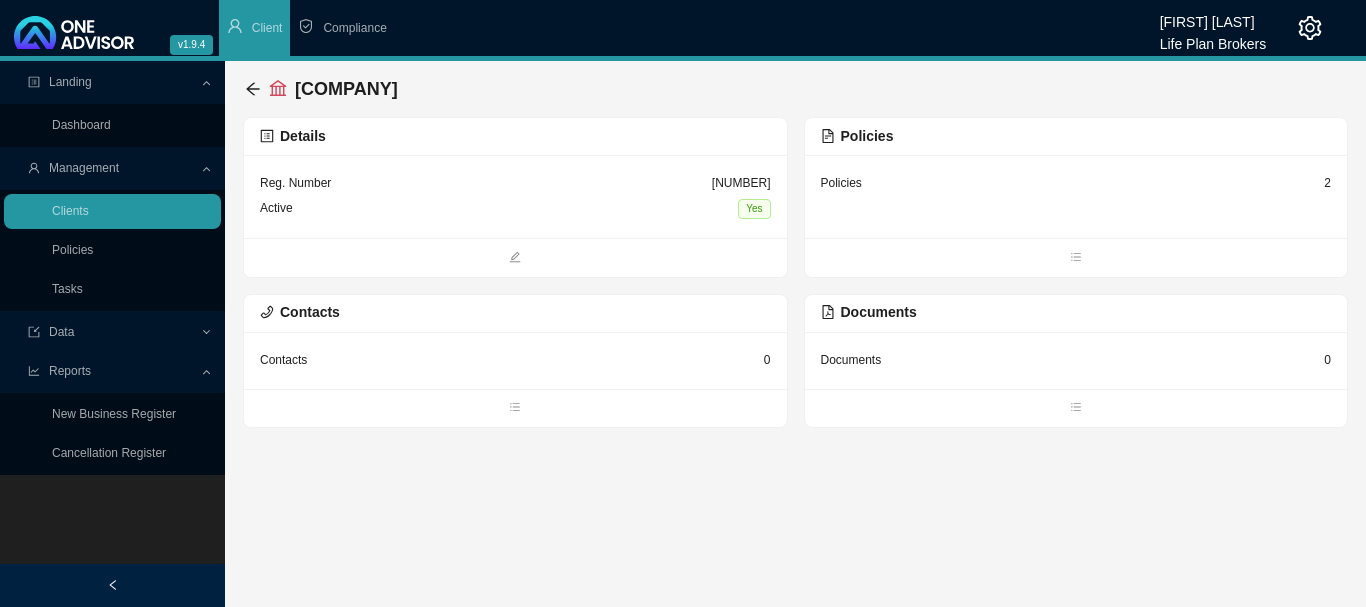 click on "Policies 2" at bounding box center (515, 196) 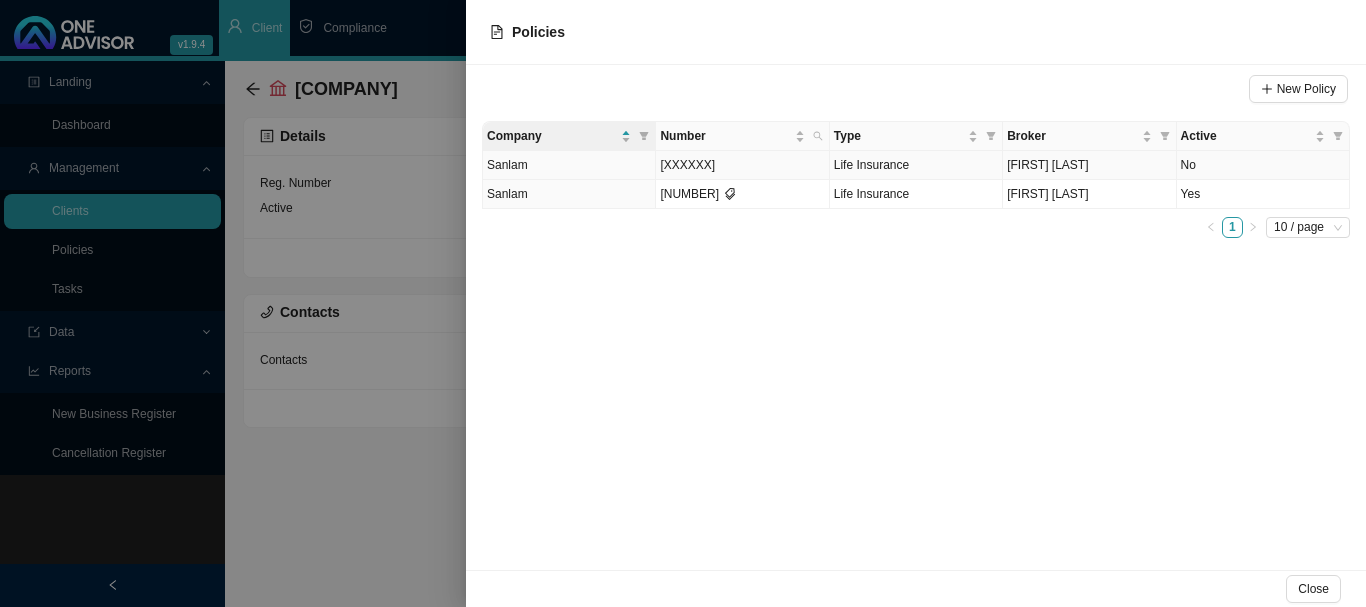click on "No" at bounding box center [1263, 165] 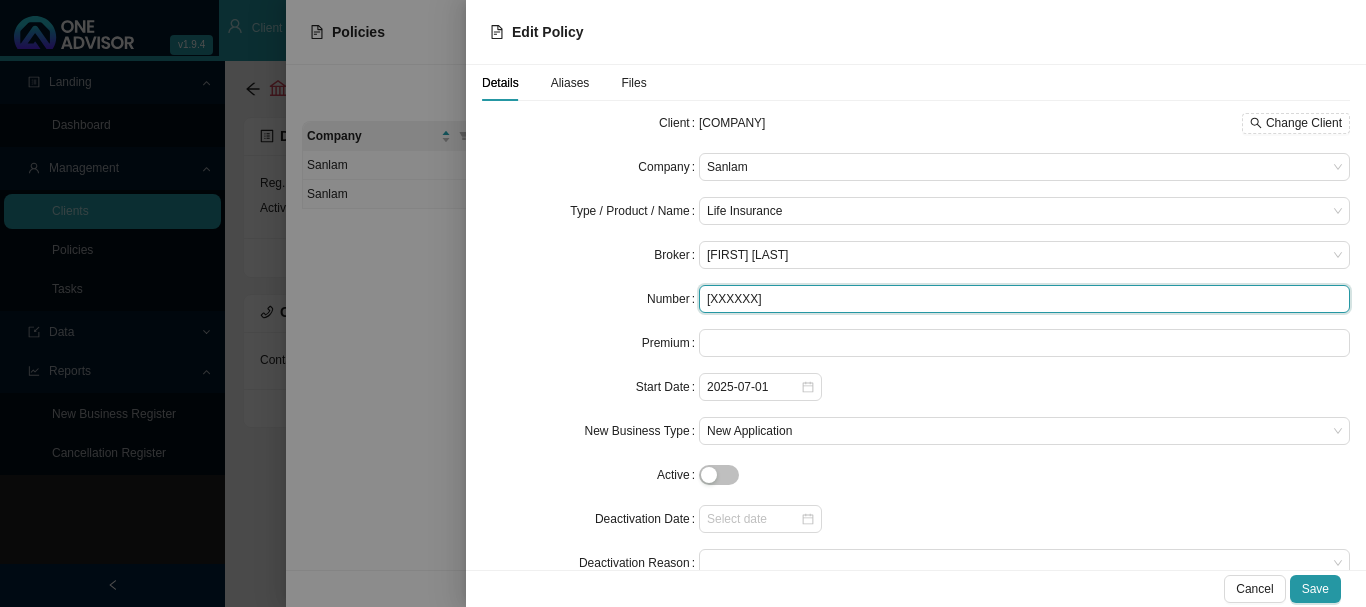 drag, startPoint x: 782, startPoint y: 293, endPoint x: 647, endPoint y: 293, distance: 135 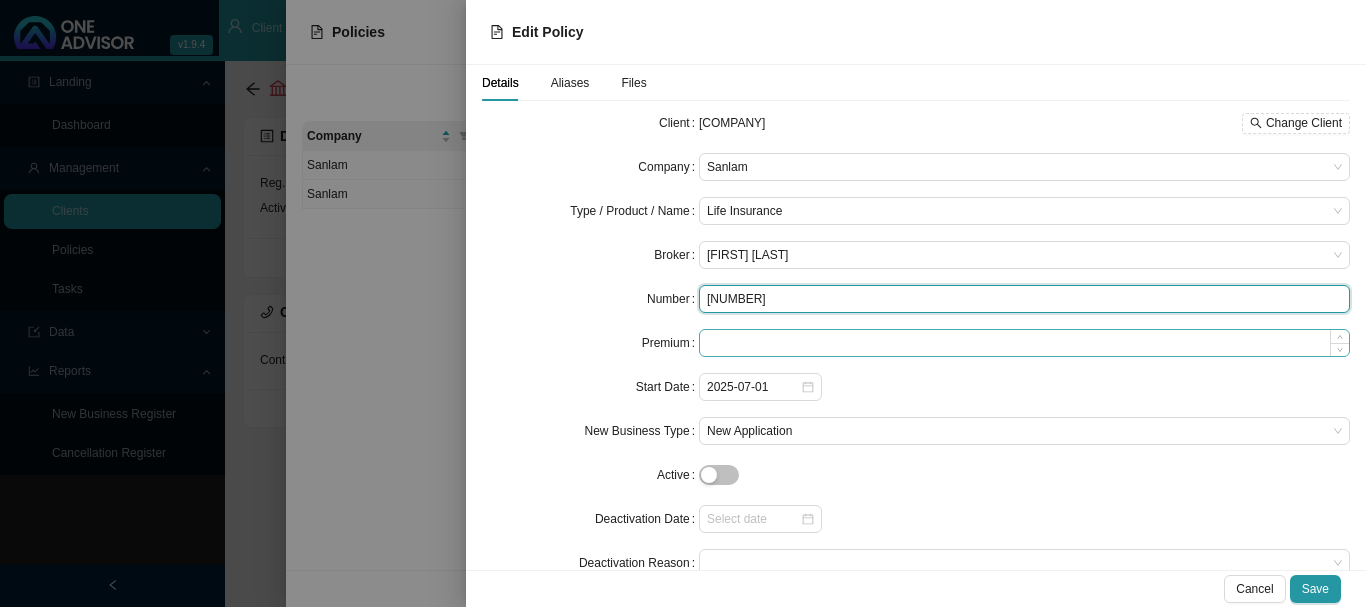 type on "[NUMBER]" 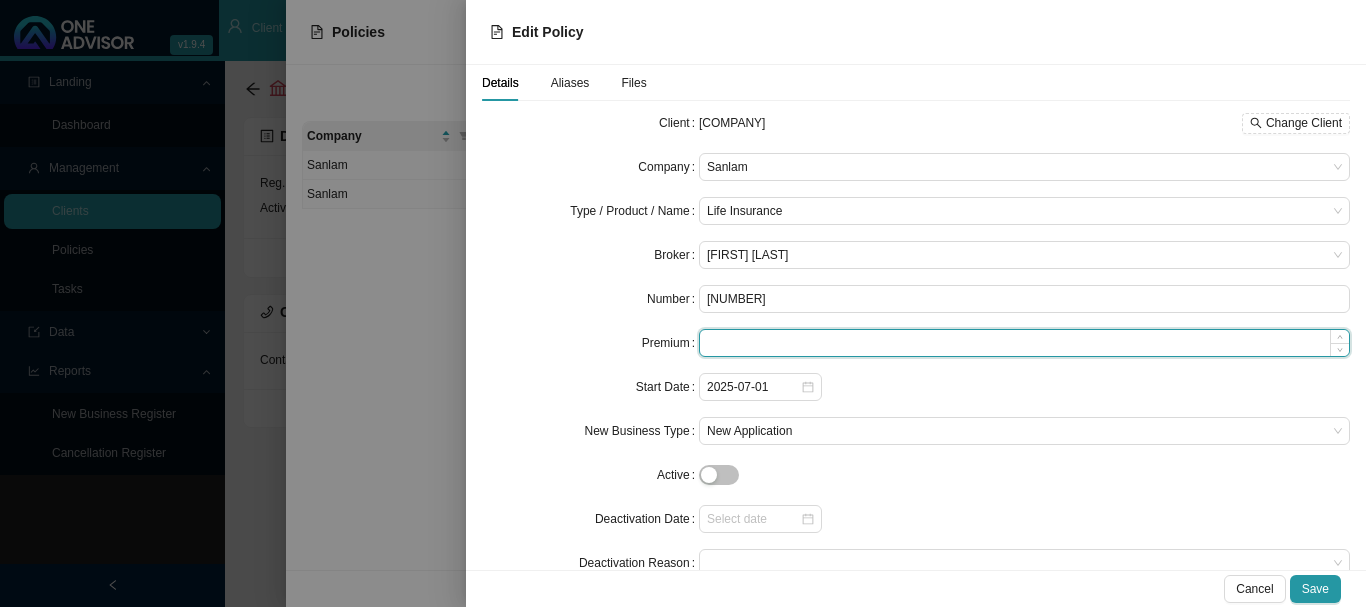 click at bounding box center [1024, 343] 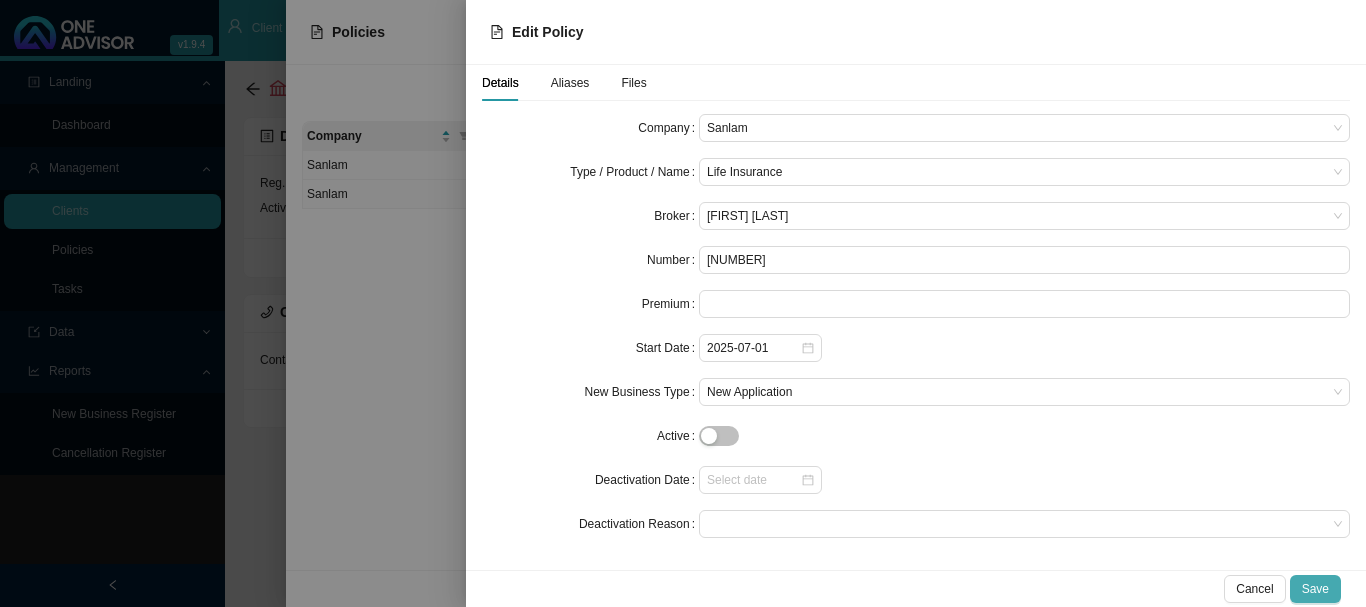 click on "Save" at bounding box center [1315, 589] 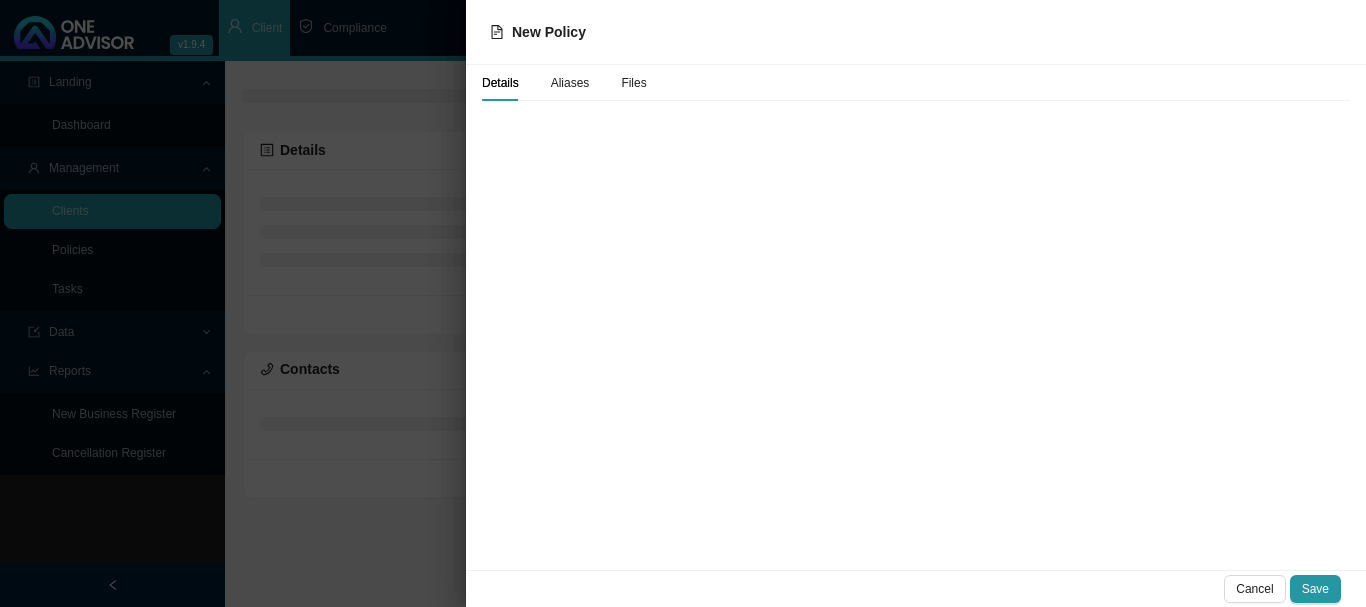 scroll, scrollTop: 0, scrollLeft: 0, axis: both 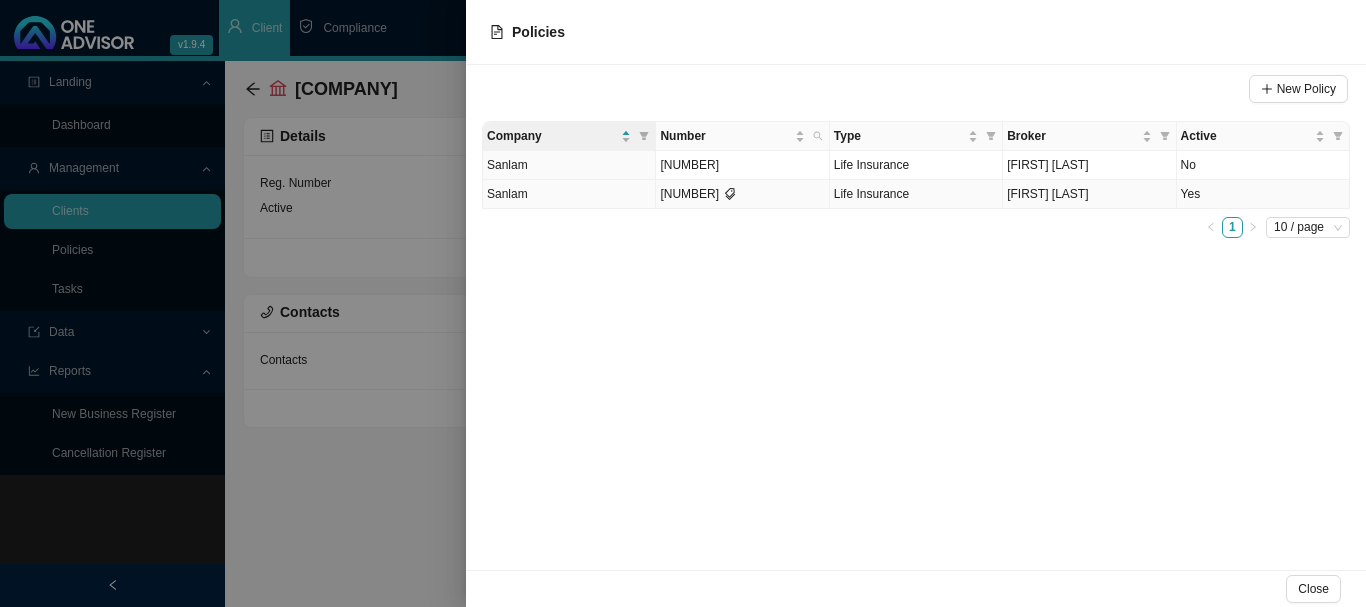 click on "Yes" at bounding box center (1263, 194) 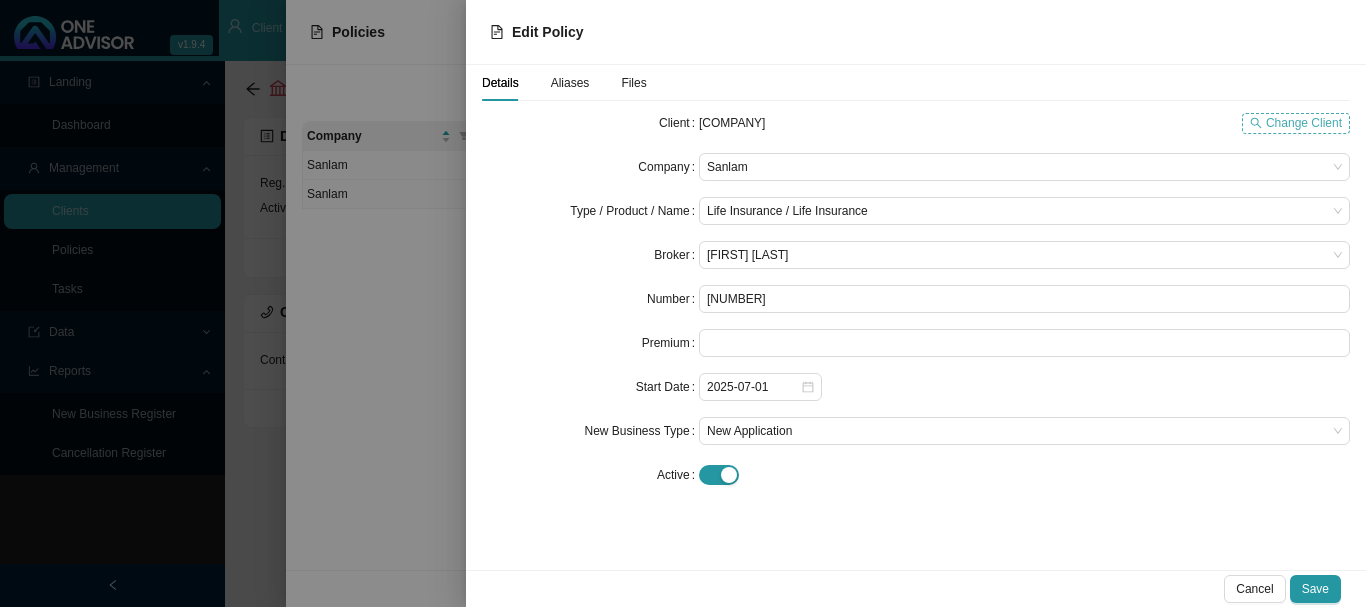 click on "Change Client" at bounding box center (1304, 123) 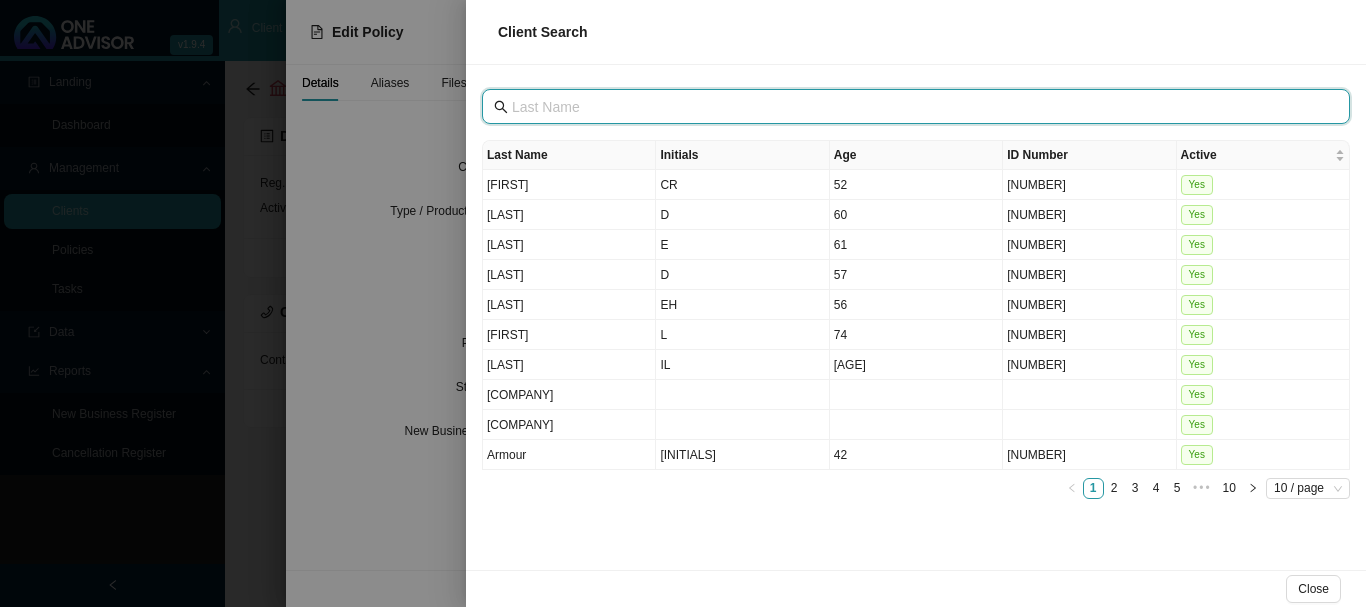 click at bounding box center [918, 107] 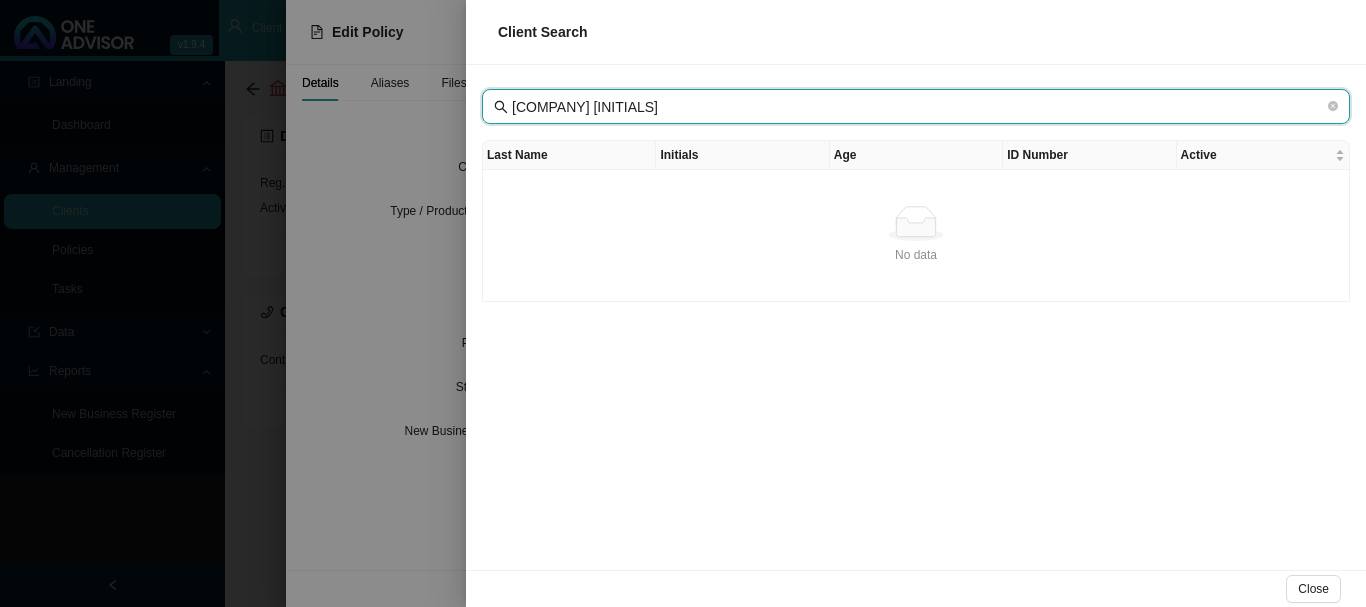 click on "[COMPANY] [INITIALS]" at bounding box center [918, 107] 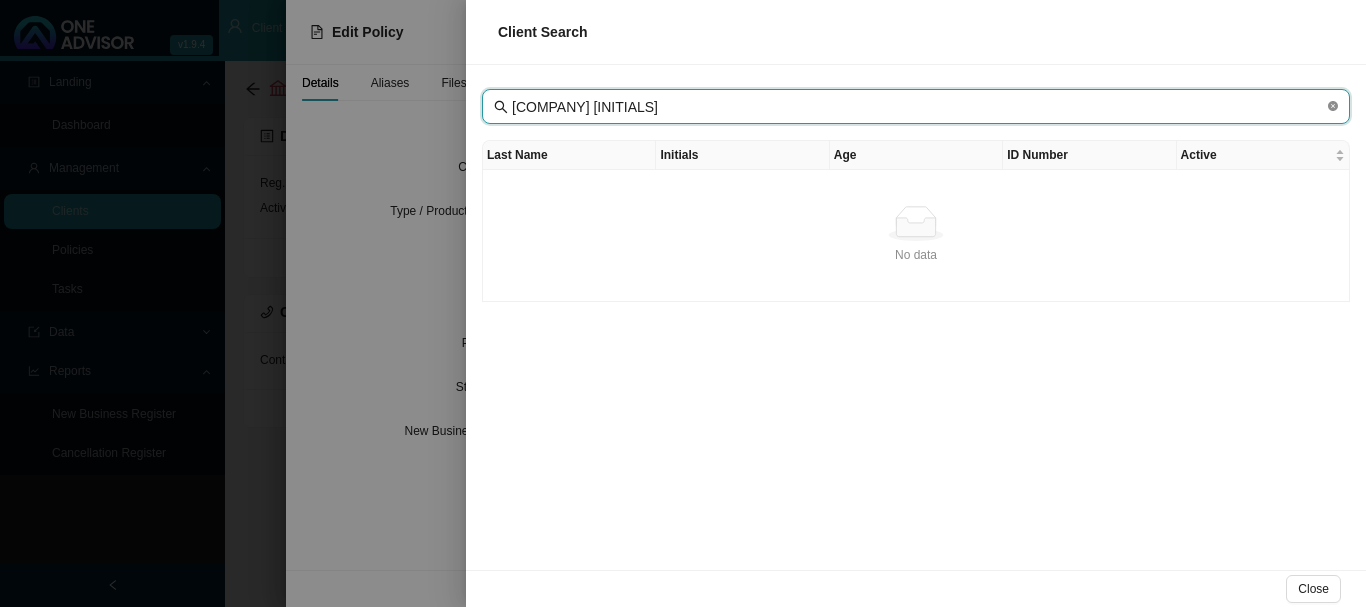 click at bounding box center [1333, 106] 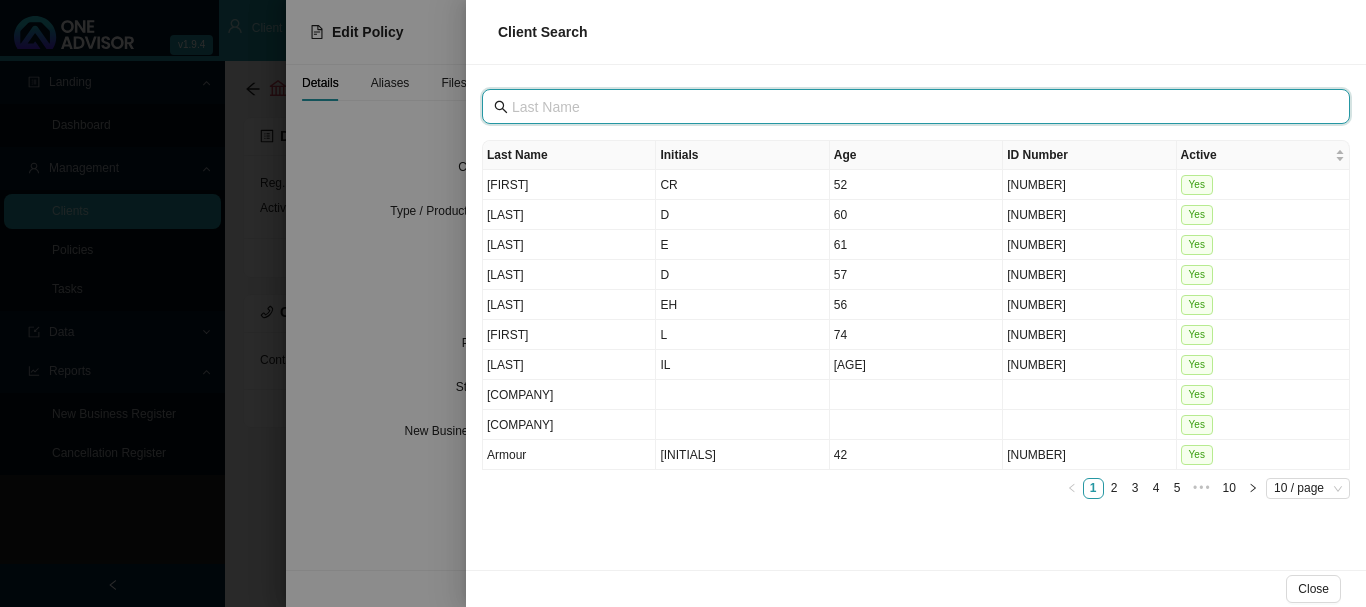 click at bounding box center [918, 107] 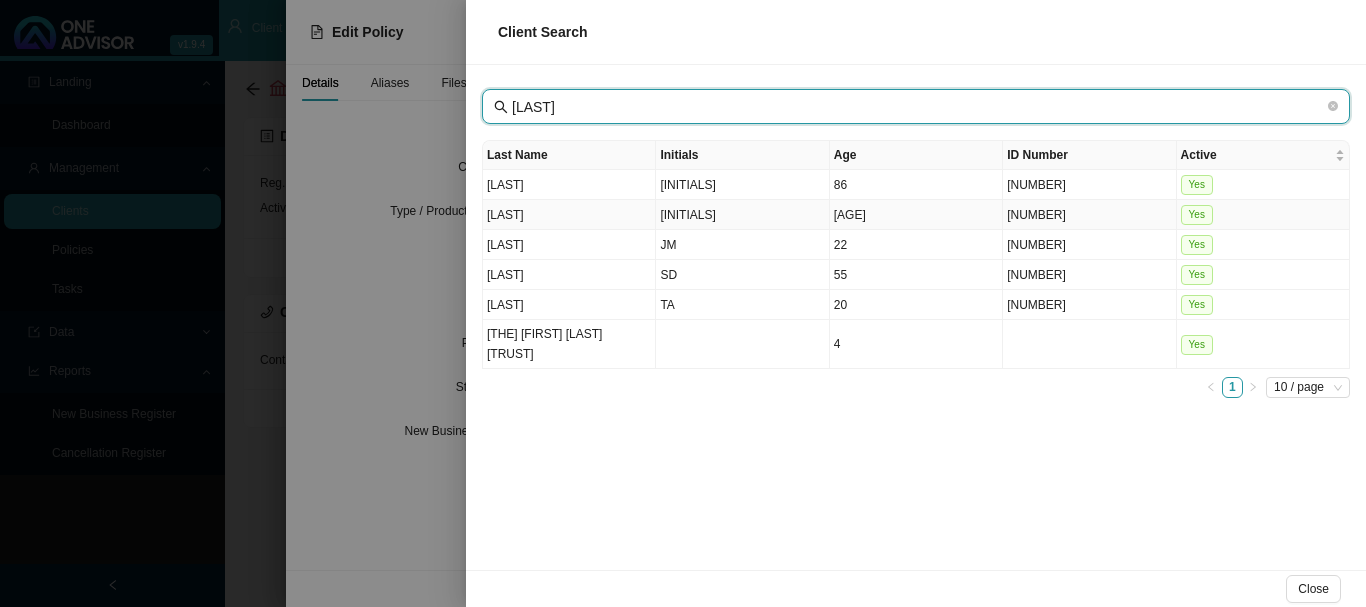 type on "[LAST]" 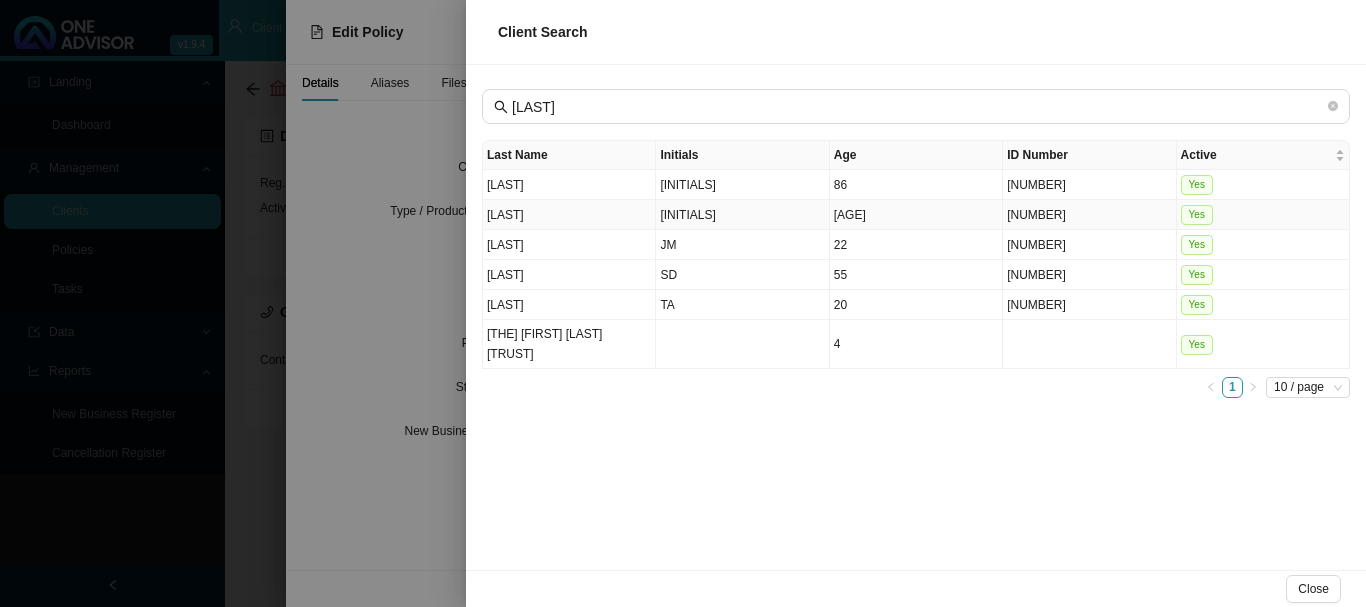click on "Yes" at bounding box center [1263, 215] 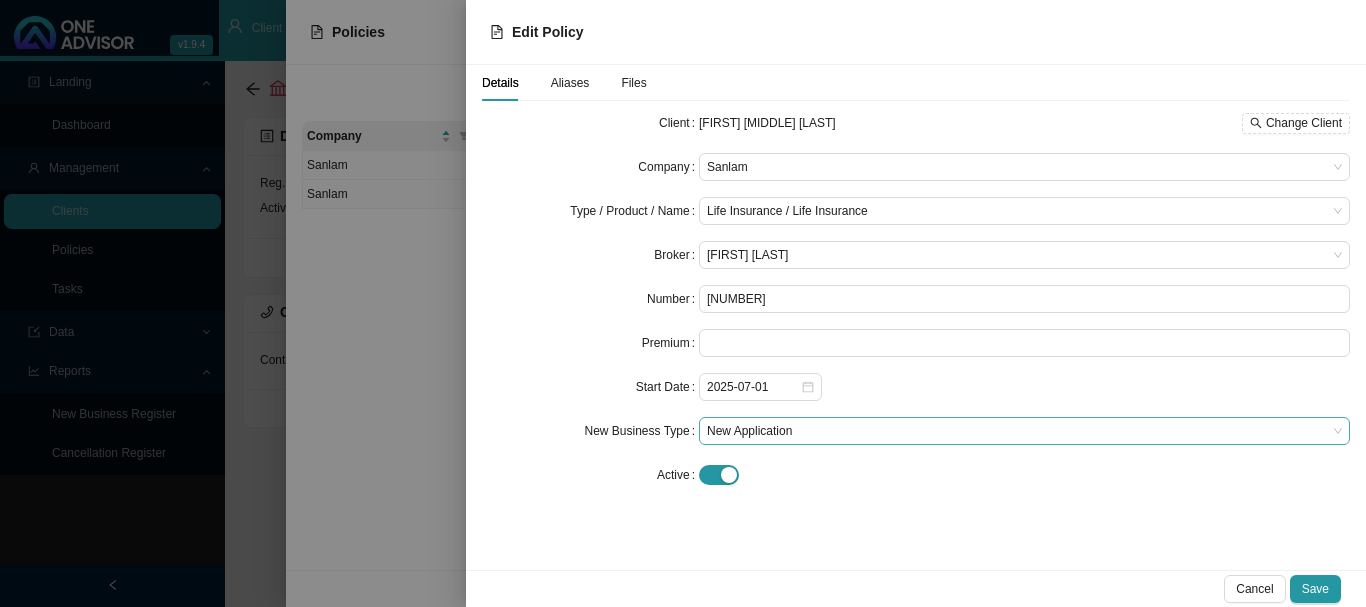 click on "New Application" at bounding box center (1024, 167) 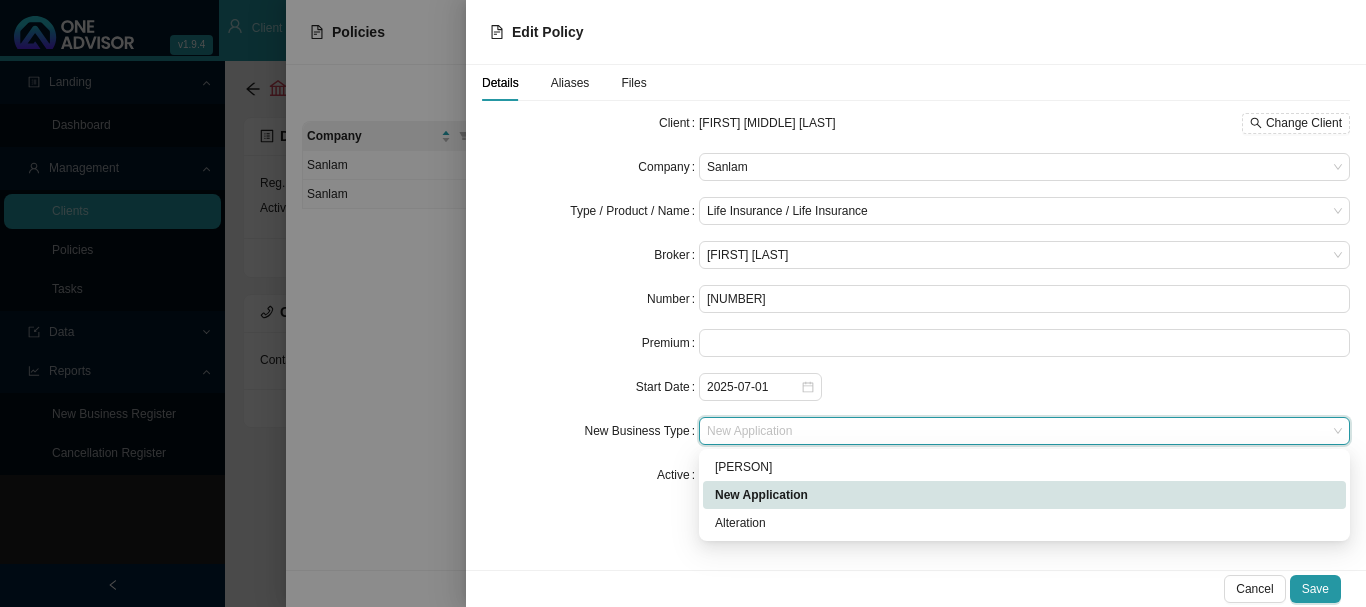 click on "New Application" at bounding box center (1024, 495) 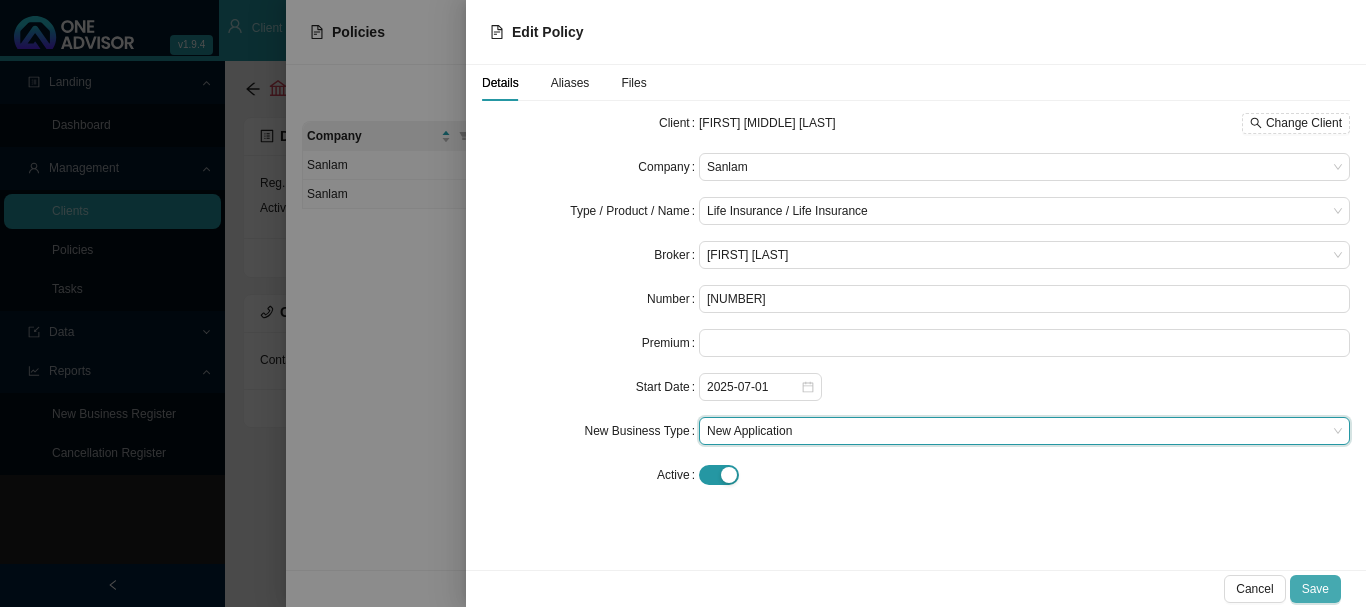 click on "Save" at bounding box center (1315, 589) 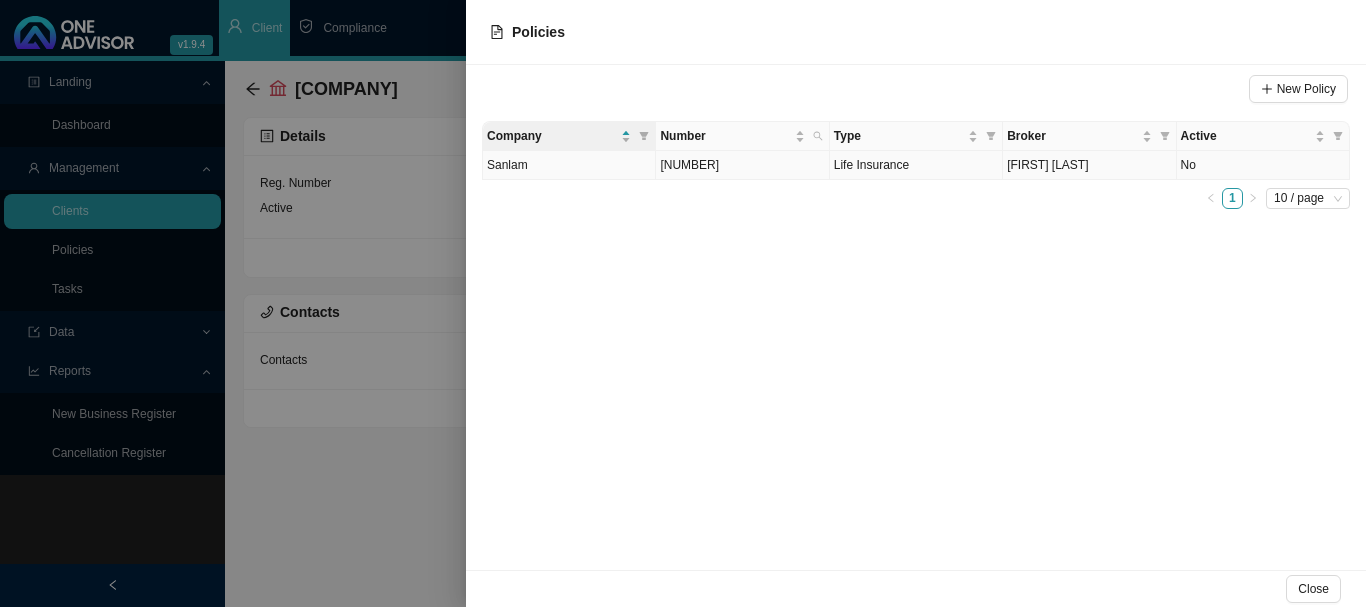 click on "No" at bounding box center (1263, 165) 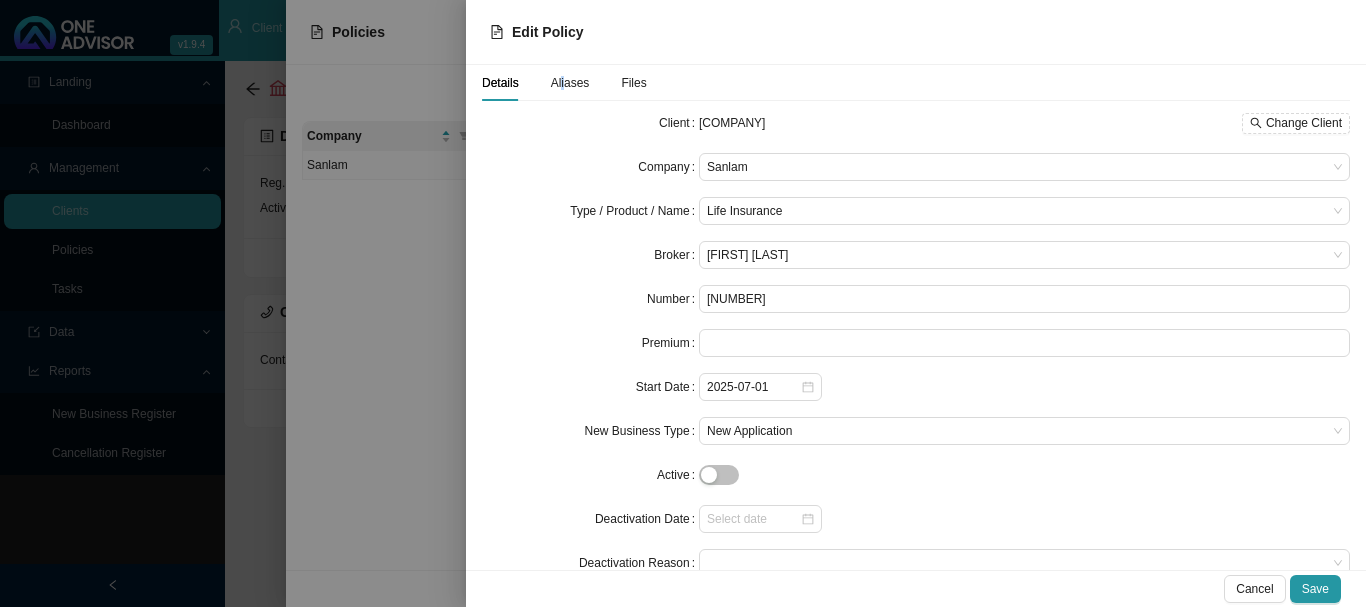click on "Aliases" at bounding box center [570, 83] 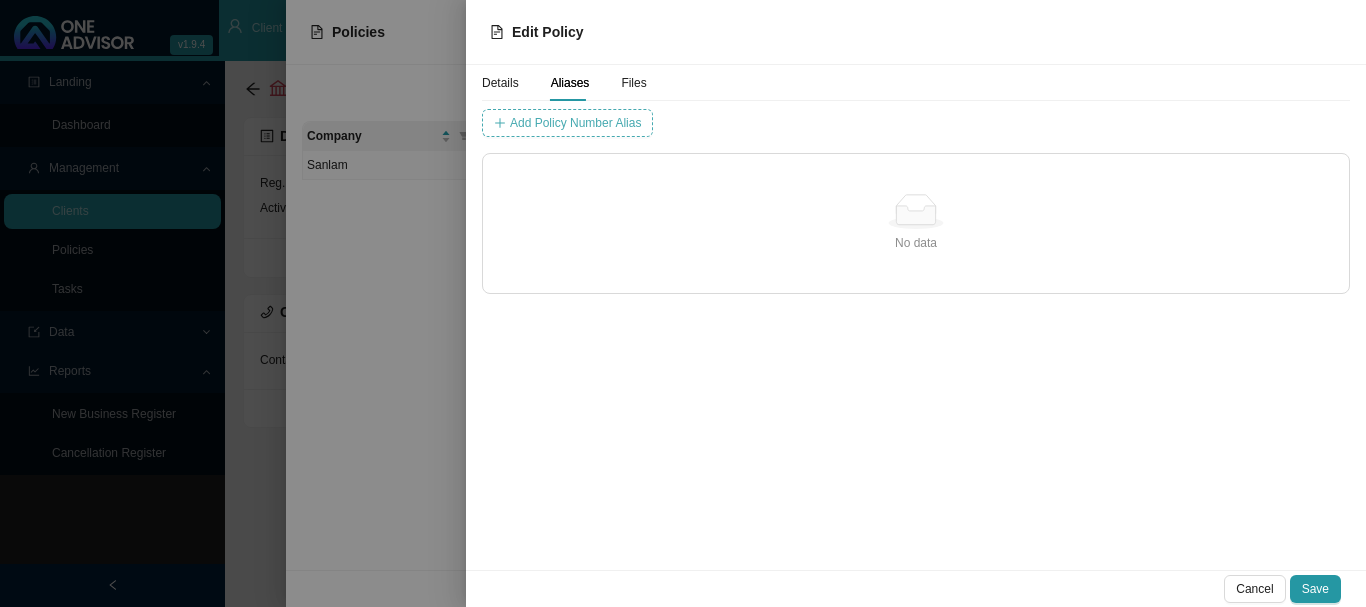 click on "Add Policy Number Alias" at bounding box center [575, 123] 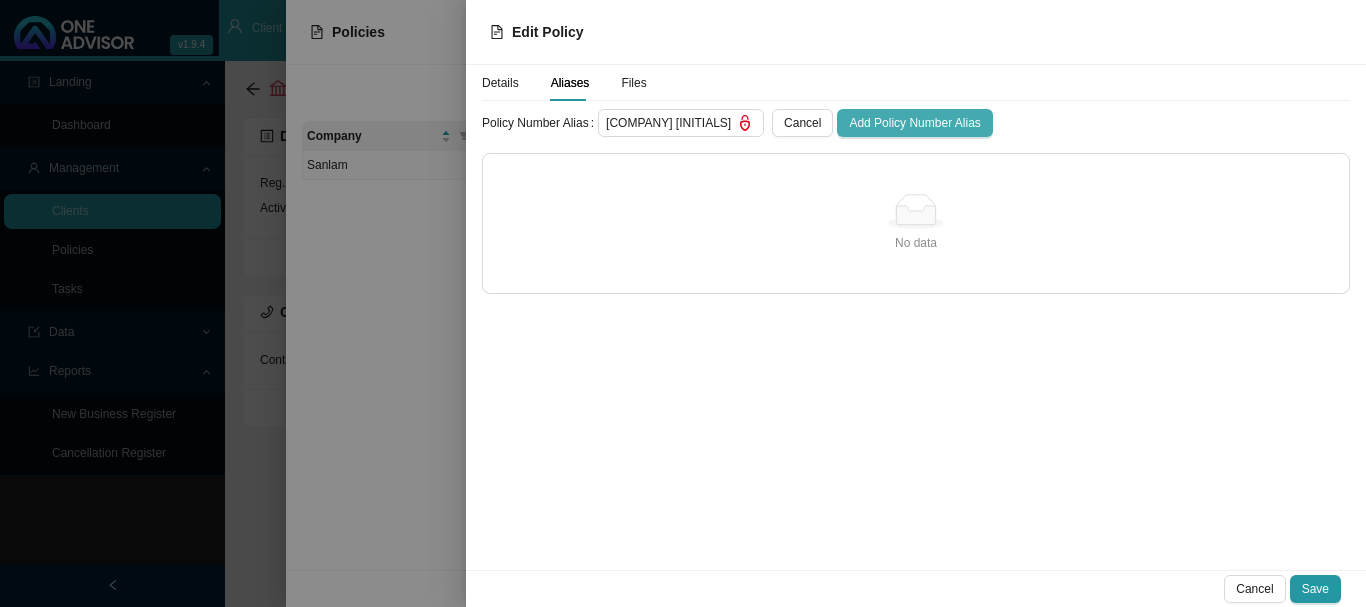 type on "[COMPANY] [INITIALS]" 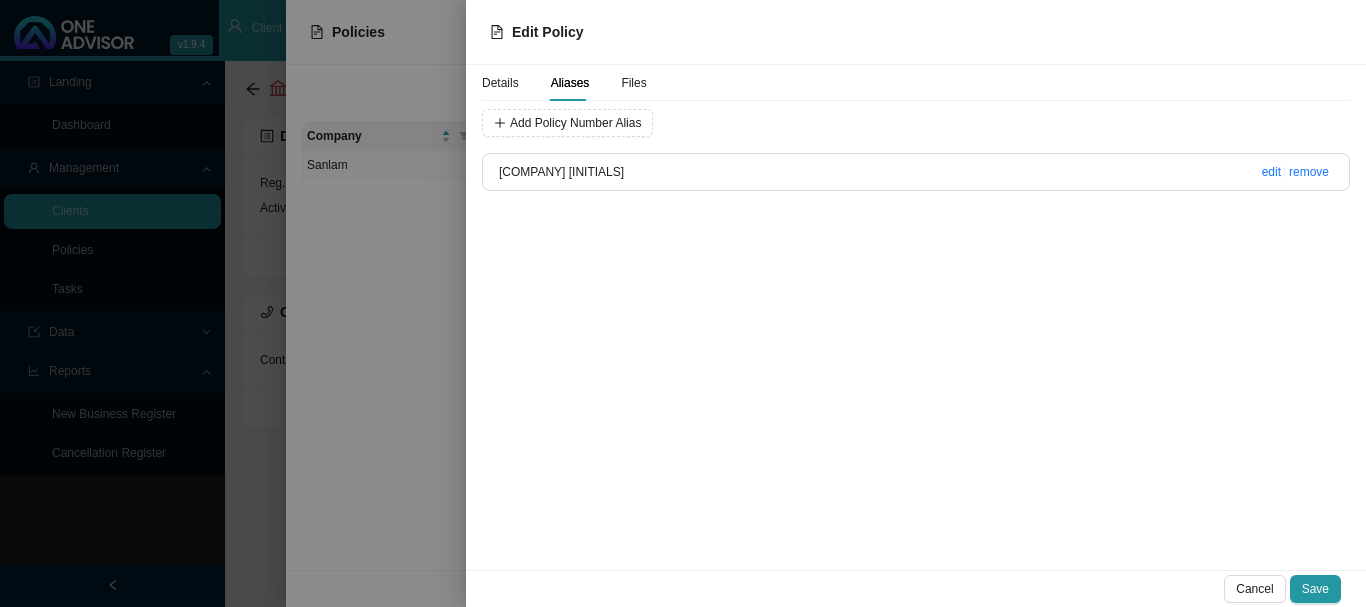 click on "Details" at bounding box center (500, 83) 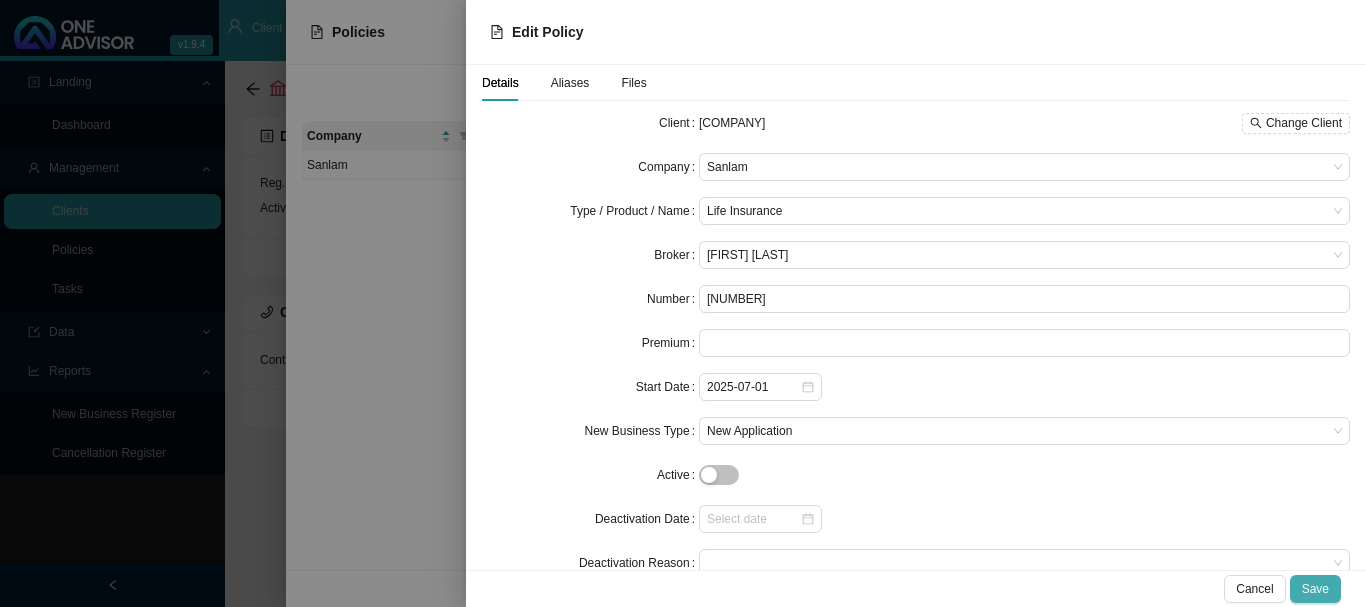 click on "Save" at bounding box center (1315, 589) 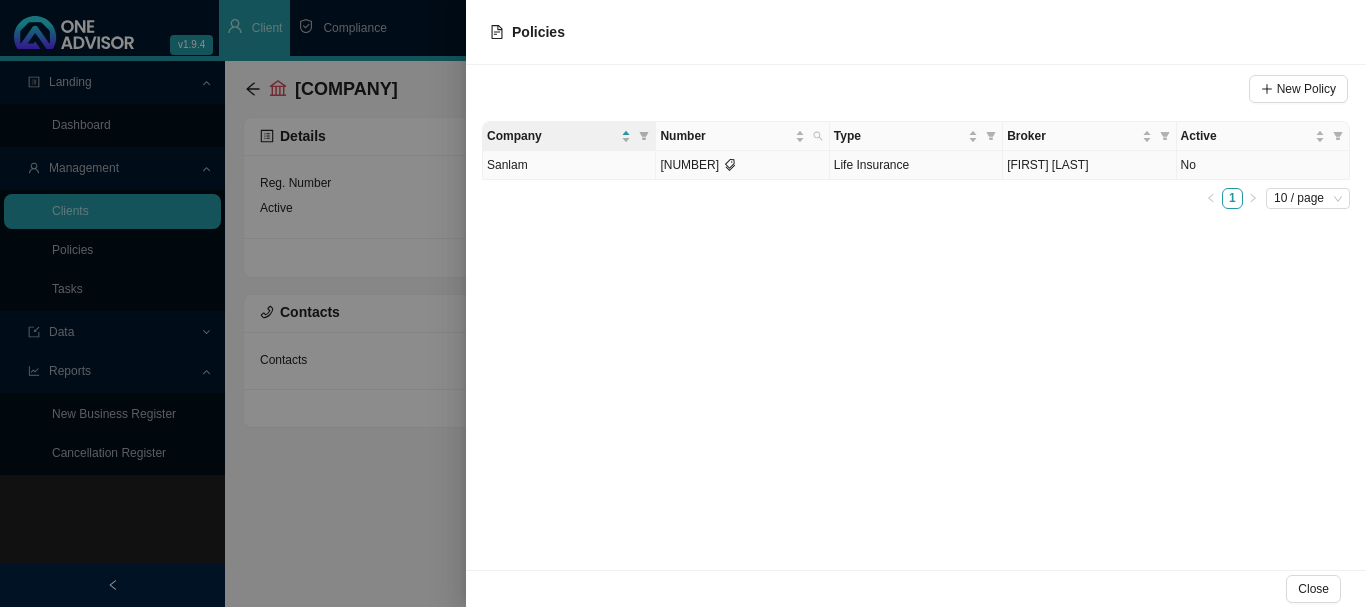 click on "No" at bounding box center [1263, 165] 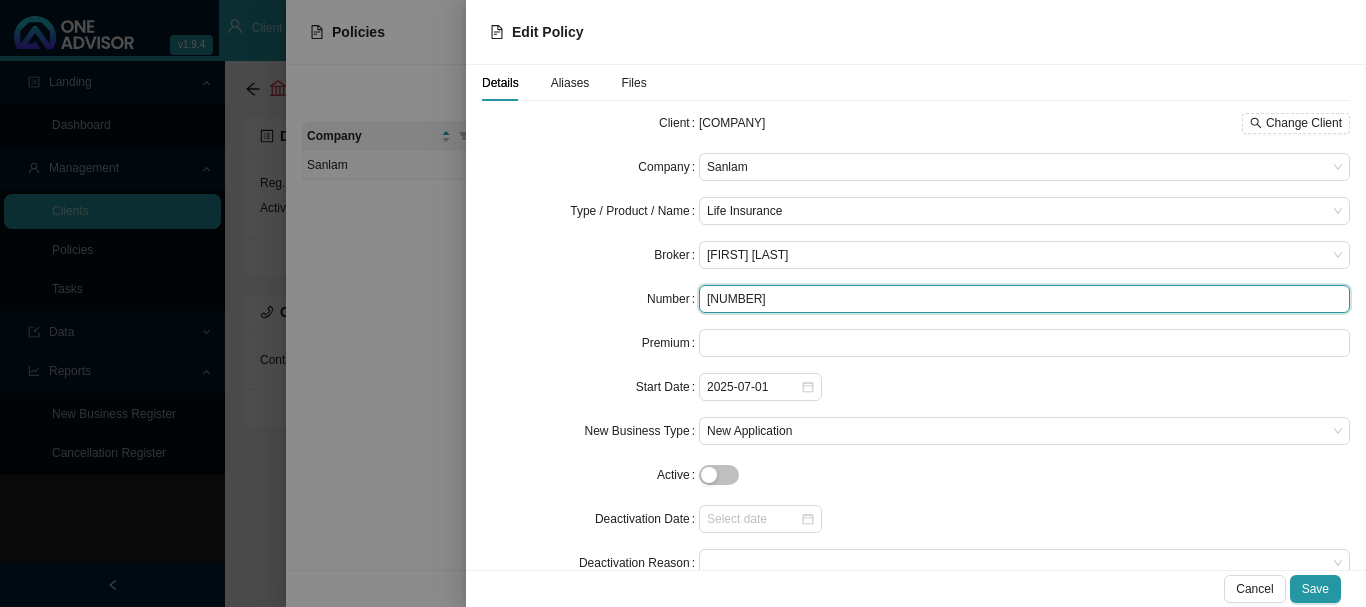 click on "[NUMBER]" at bounding box center [1024, 299] 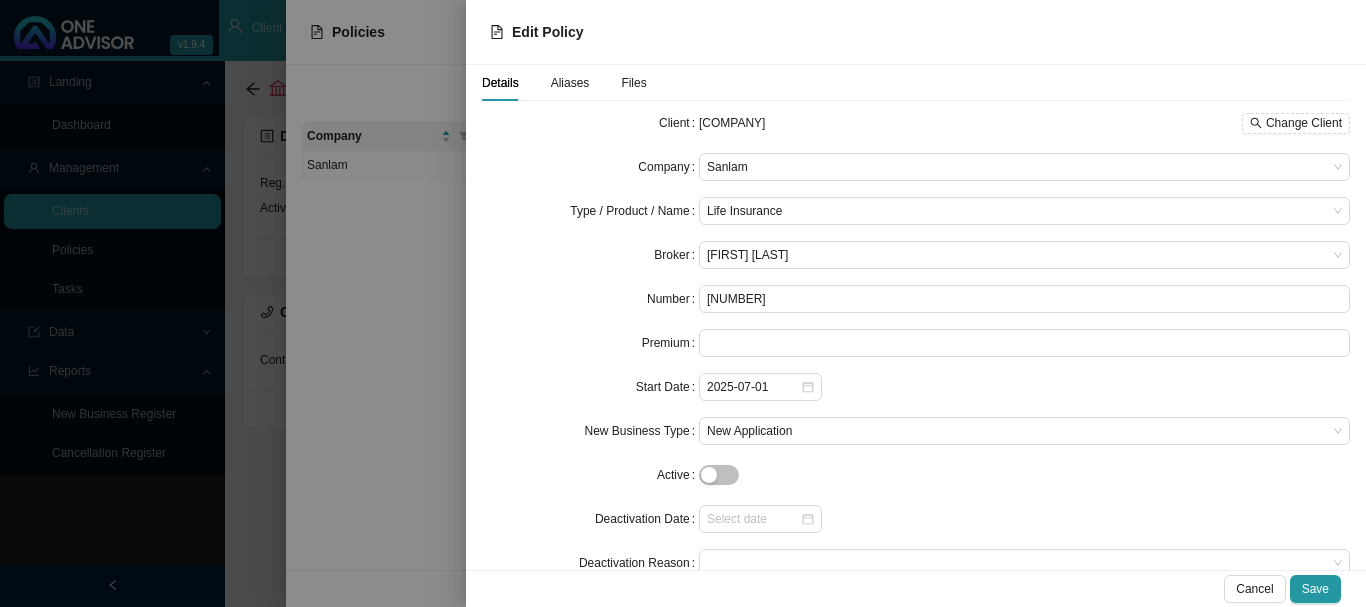 click on "Aliases" at bounding box center [570, 83] 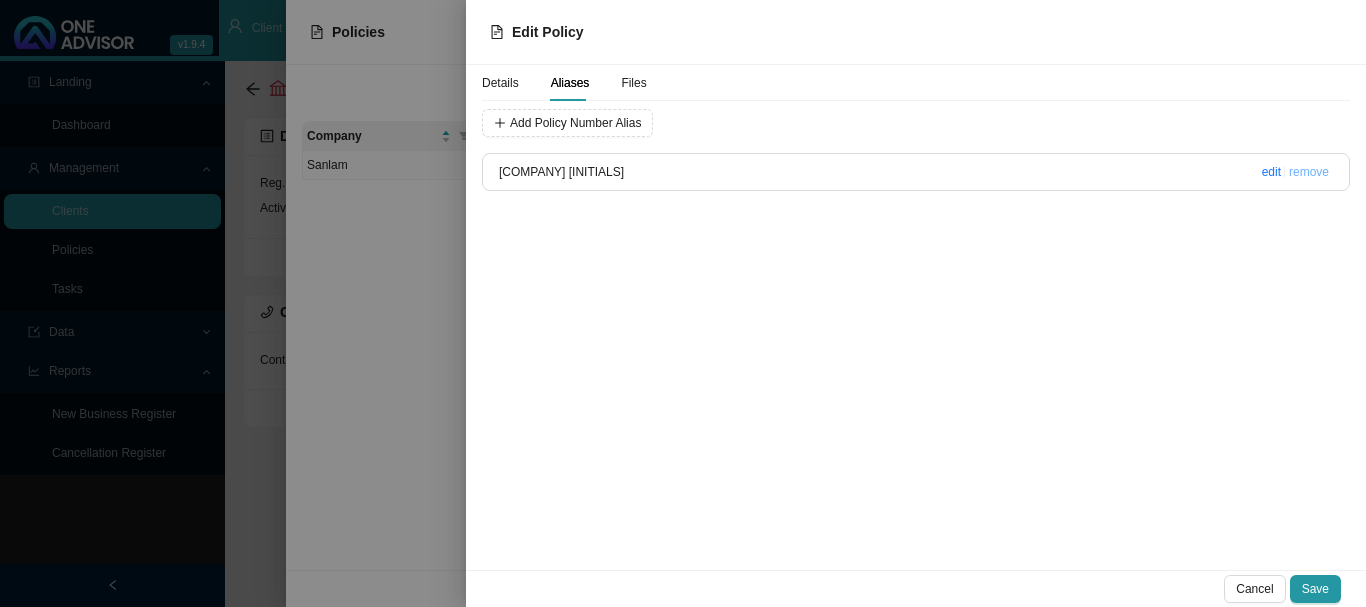 click on "remove" at bounding box center [1309, 172] 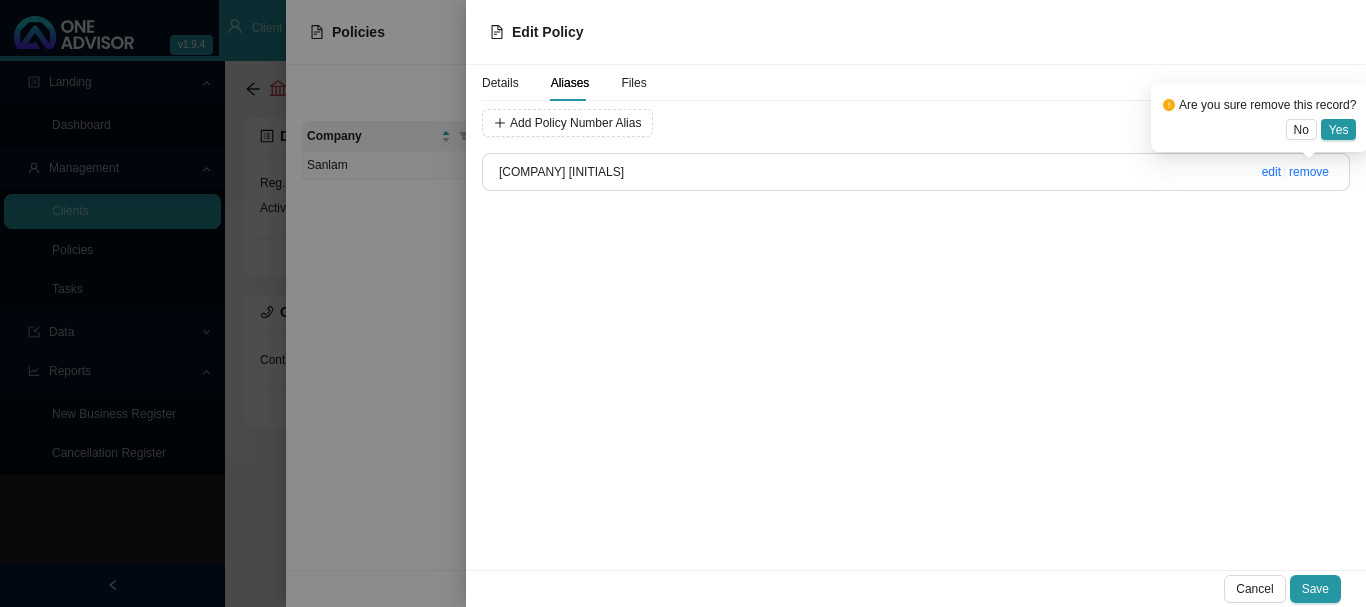 drag, startPoint x: 1340, startPoint y: 127, endPoint x: 1297, endPoint y: 118, distance: 43.931767 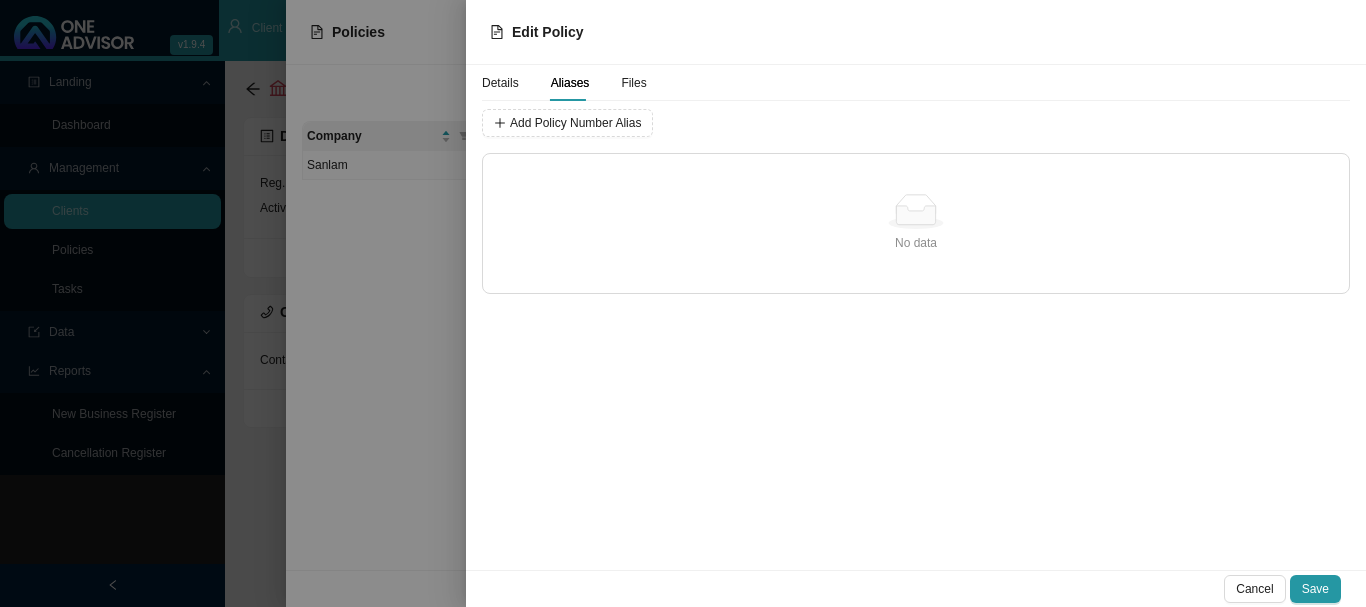 click on "Details" at bounding box center [500, 83] 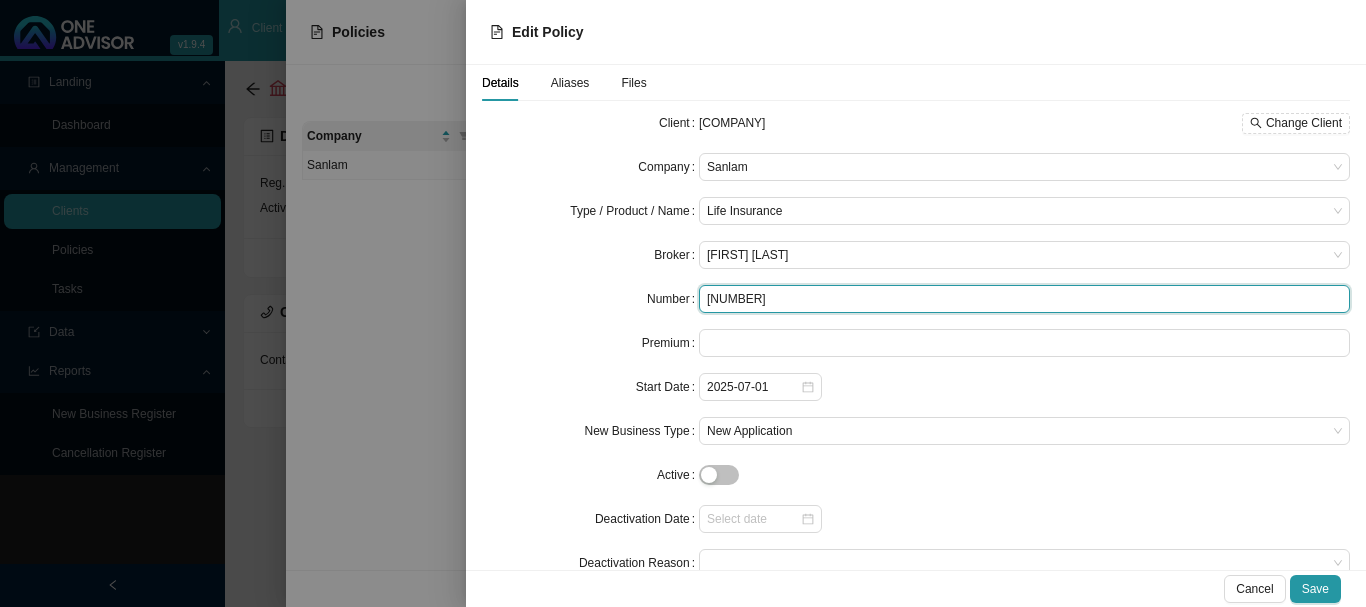 click on "[NUMBER]" at bounding box center (1024, 299) 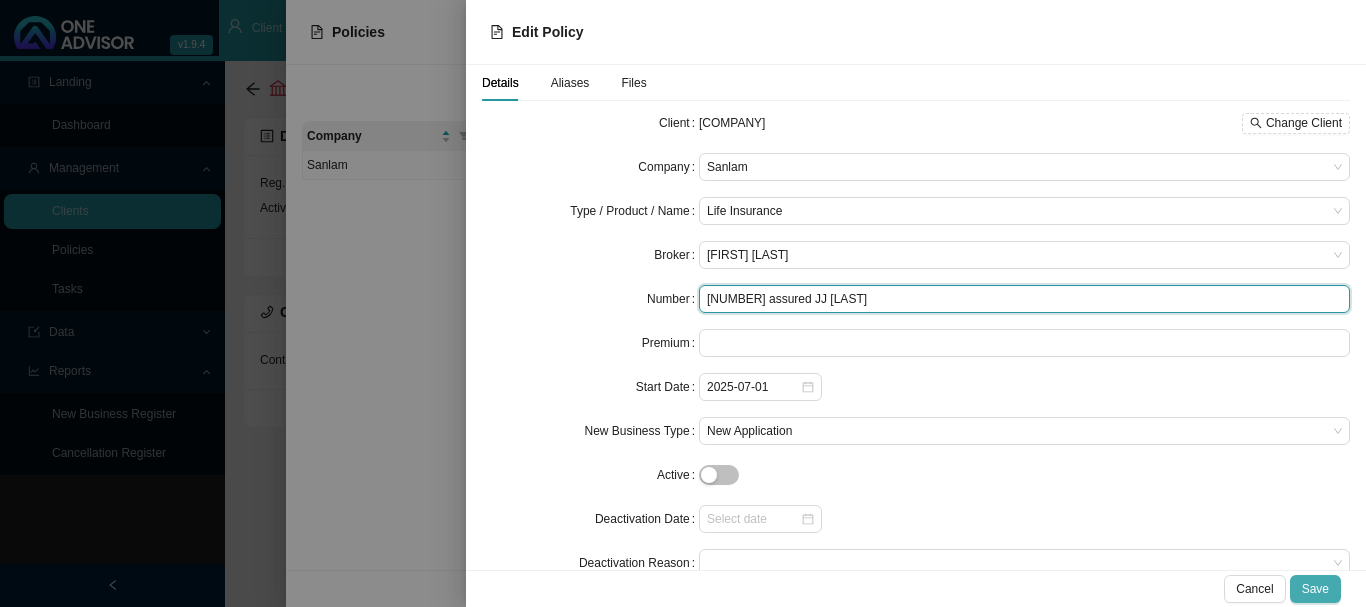 type on "[NUMBER] assured JJ [LAST]" 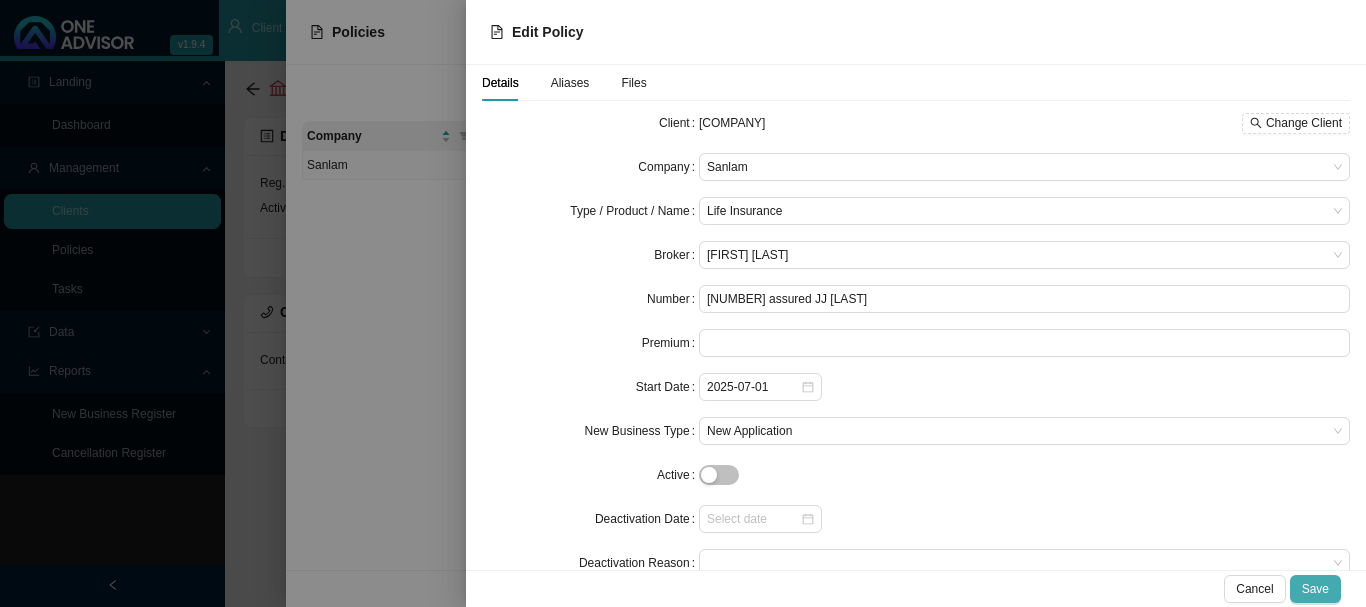 click on "Save" at bounding box center (1315, 589) 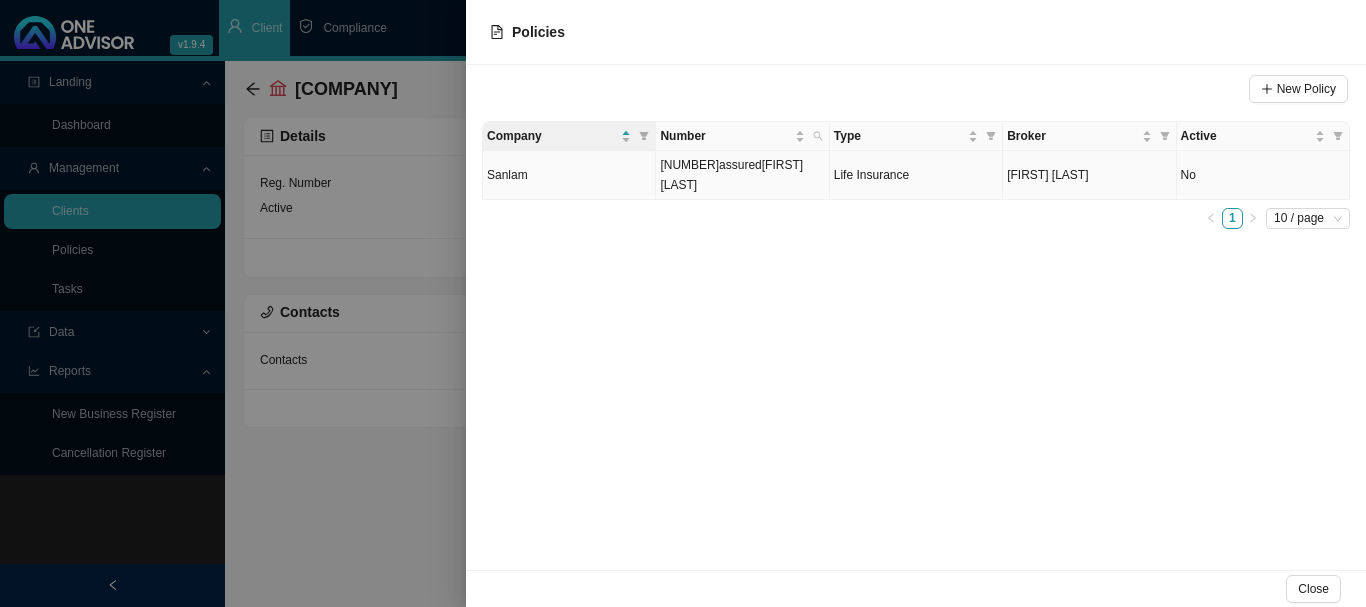 click on "No" at bounding box center [1263, 175] 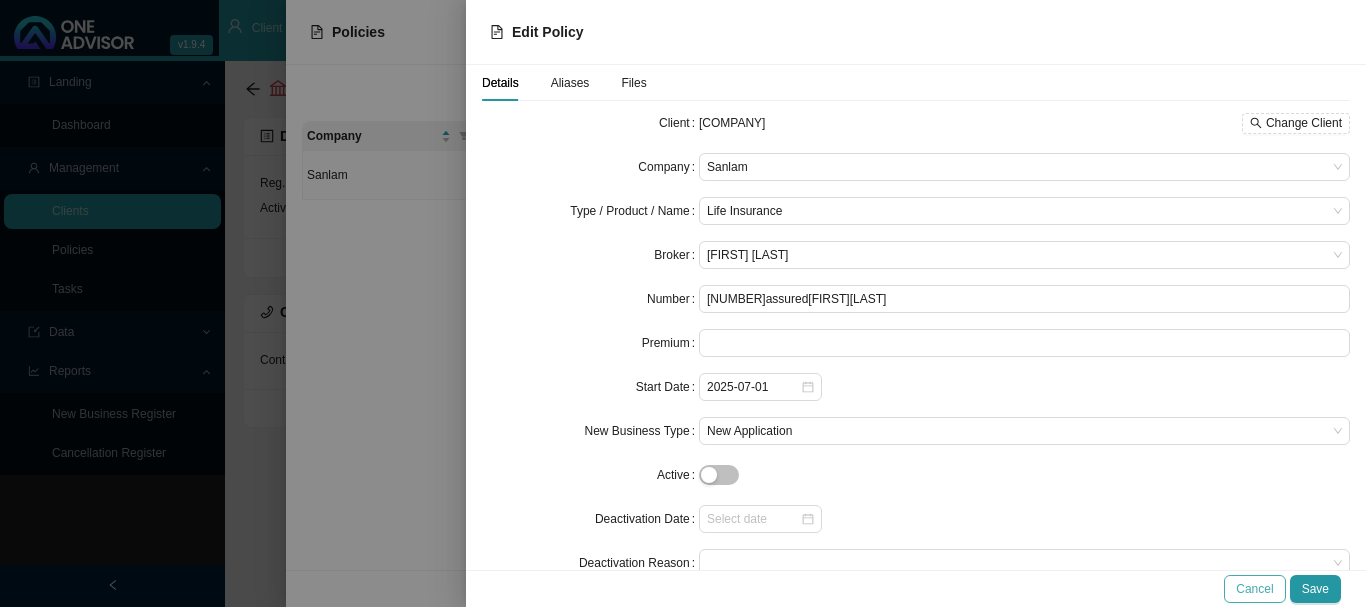 click on "Cancel" at bounding box center [1254, 589] 